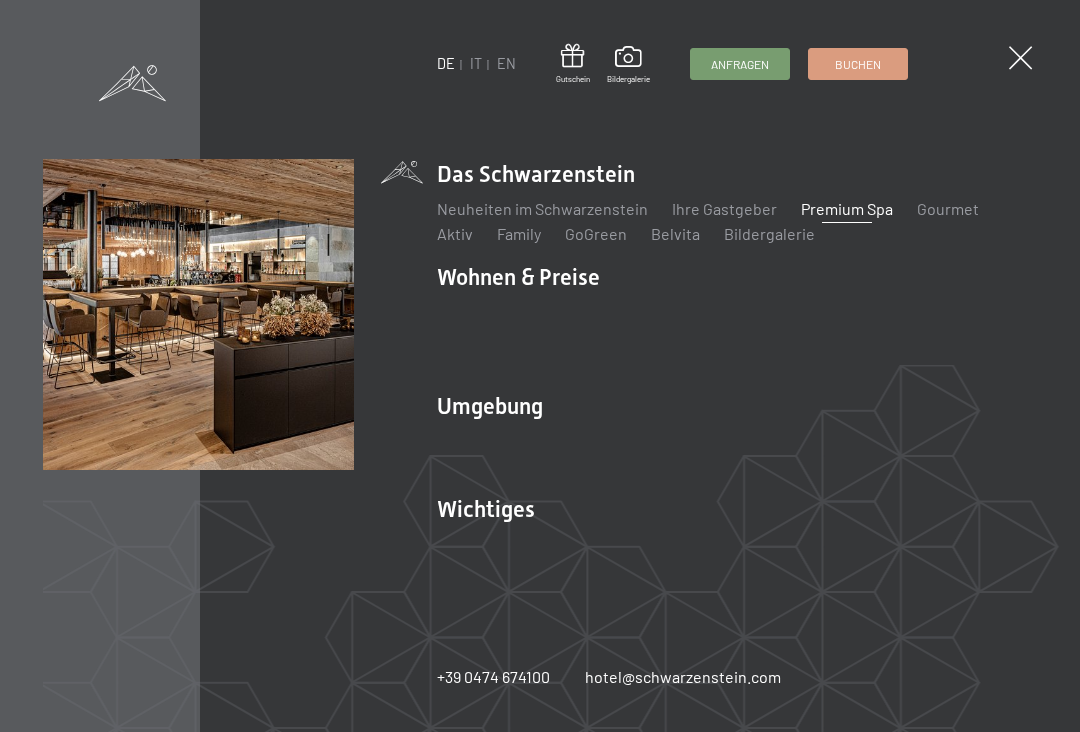 scroll, scrollTop: 0, scrollLeft: 0, axis: both 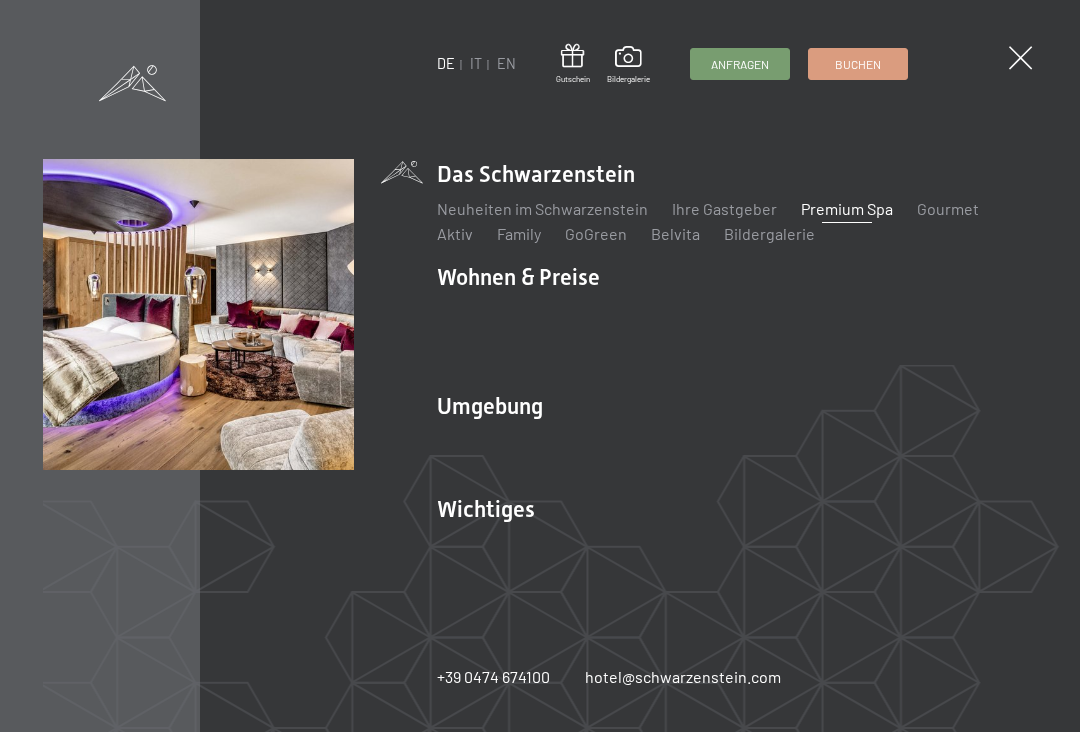 click on "Zimmer & Preise" at bounding box center [649, 311] 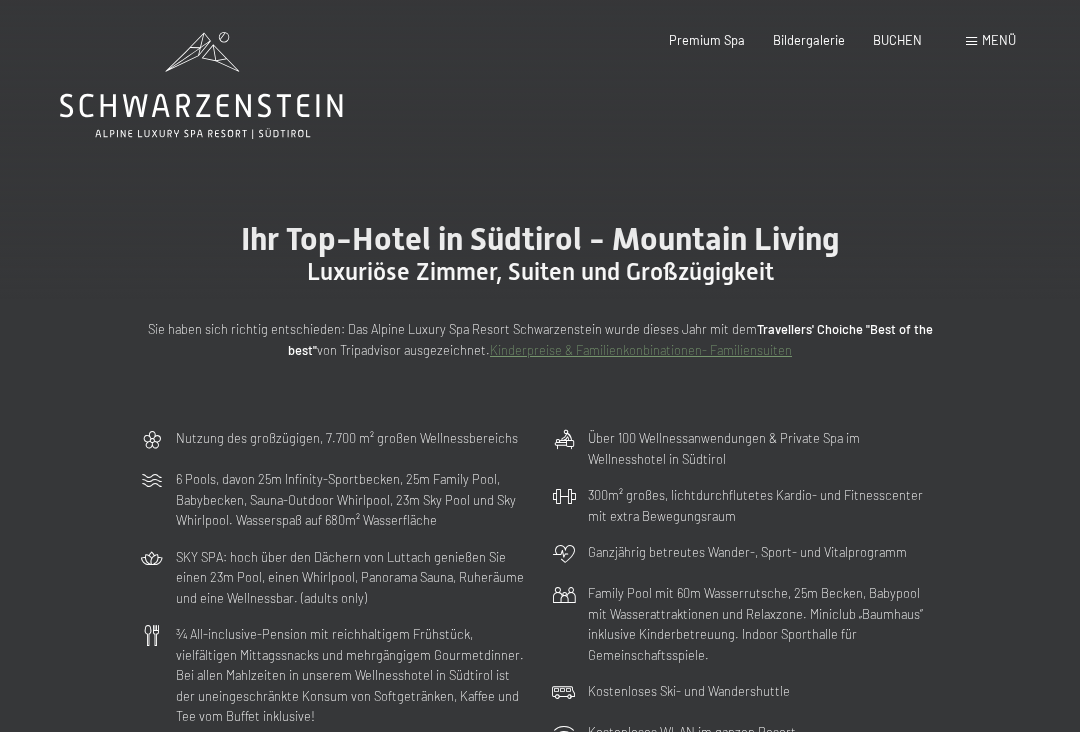 scroll, scrollTop: 0, scrollLeft: 0, axis: both 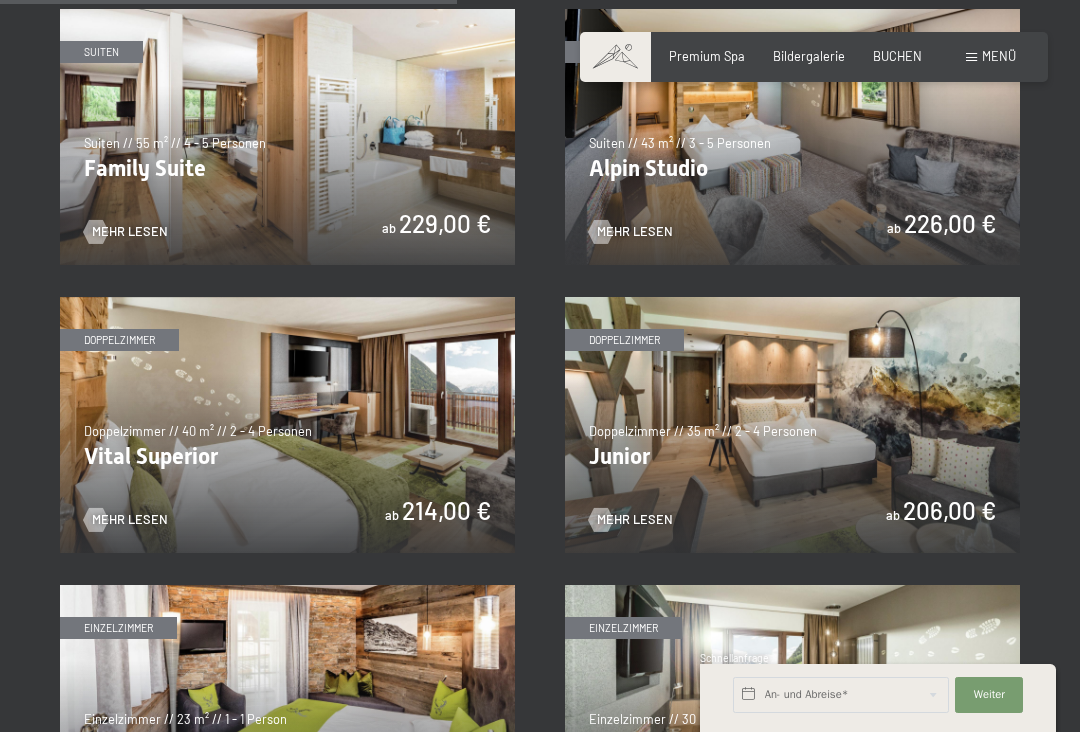 click at bounding box center (287, 425) 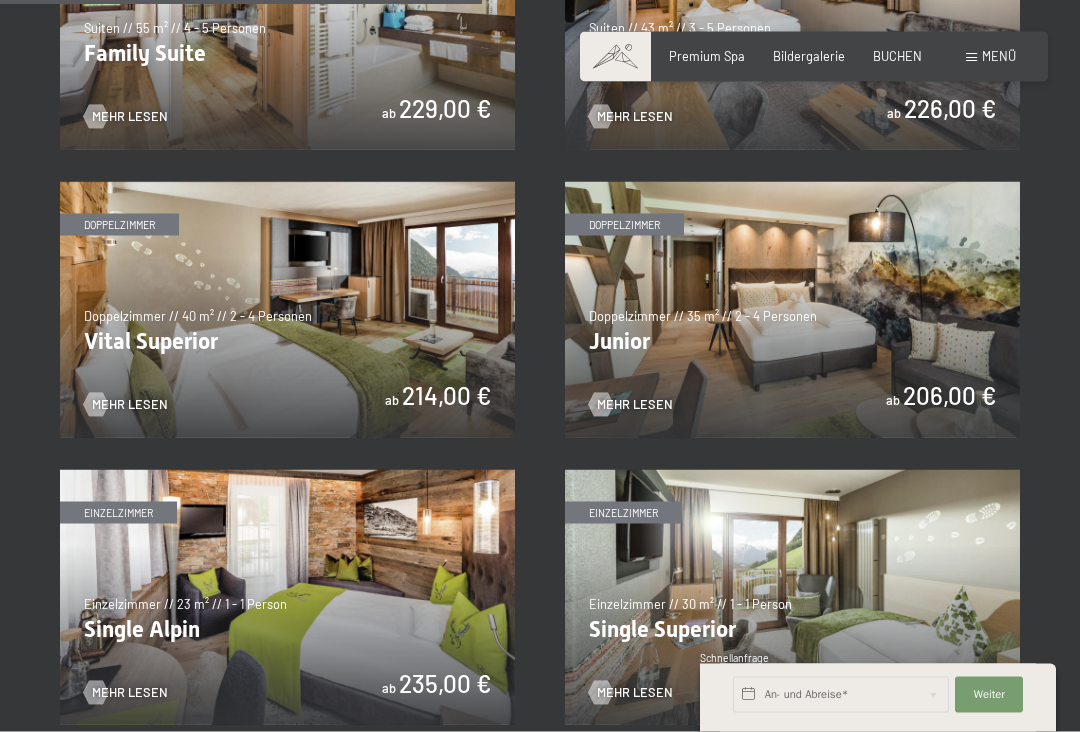 scroll, scrollTop: 2042, scrollLeft: 0, axis: vertical 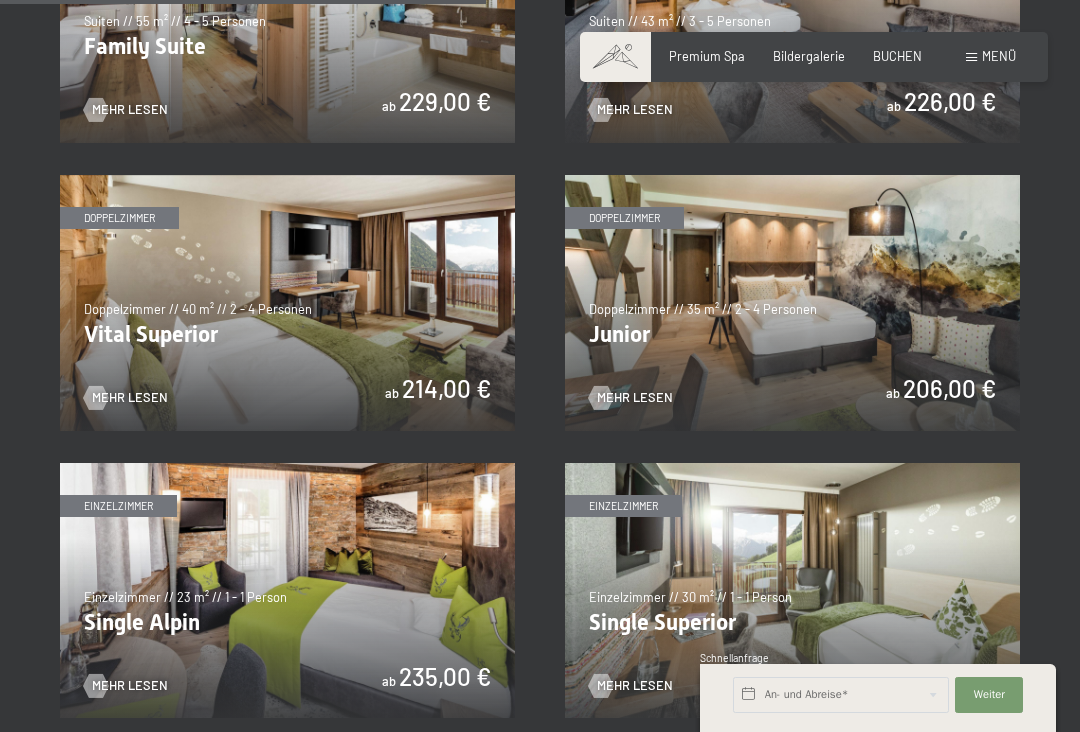 click at bounding box center [792, 303] 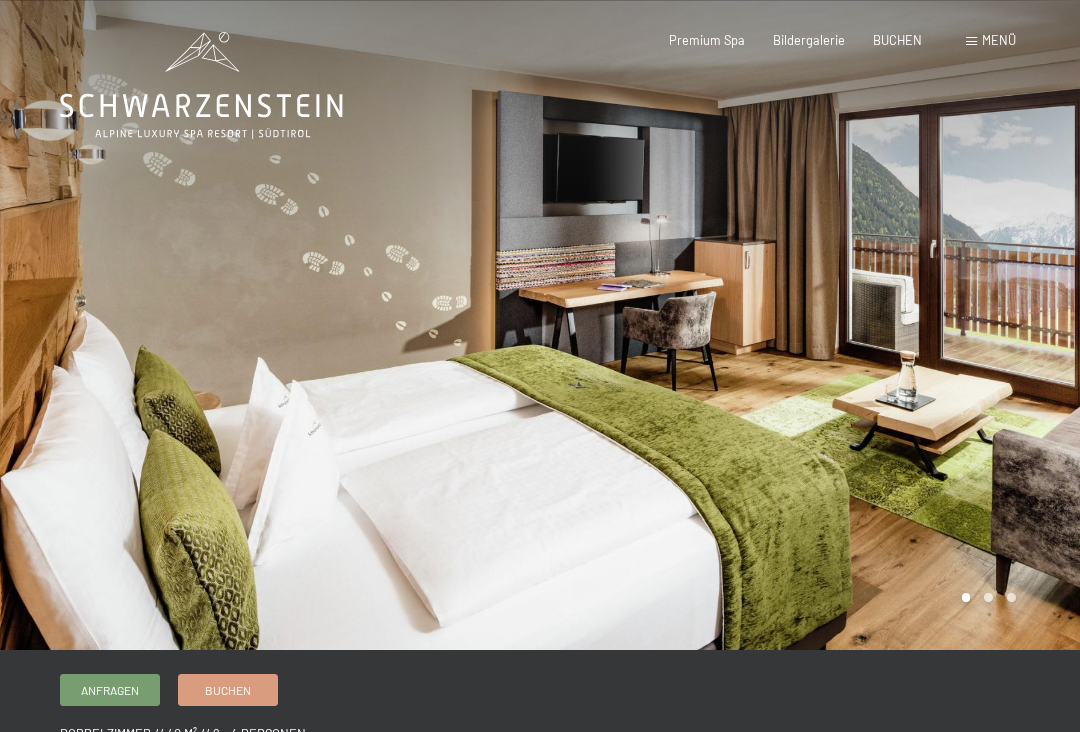scroll, scrollTop: 0, scrollLeft: 0, axis: both 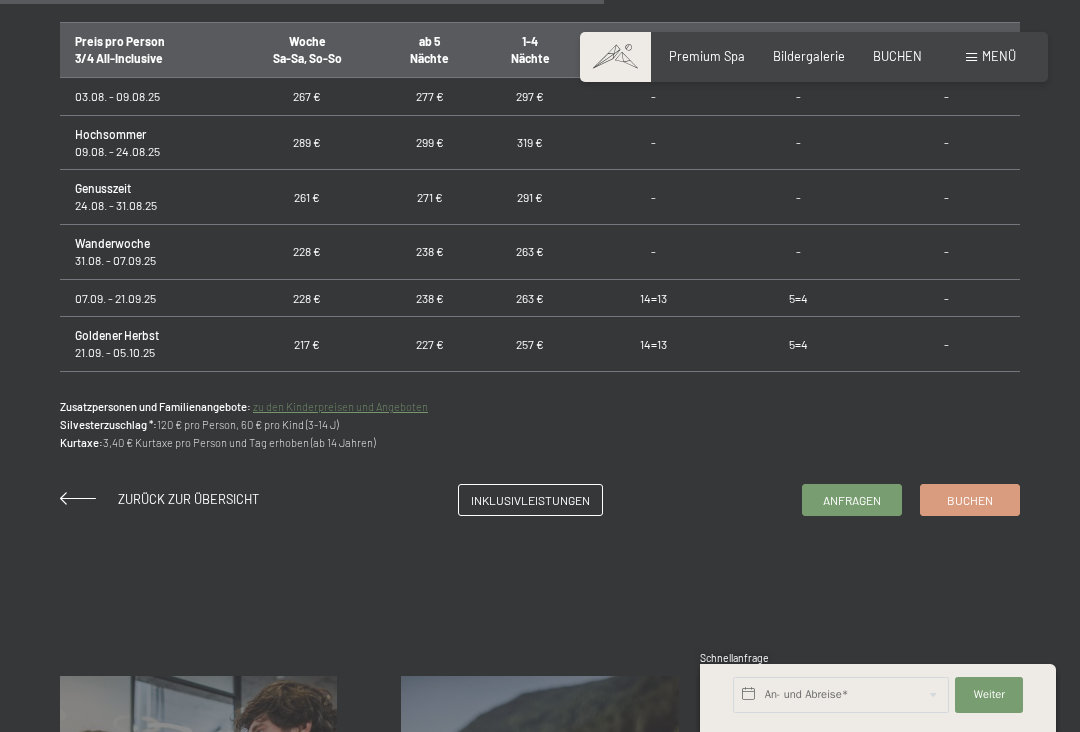 click on "Inklusivleistungen" at bounding box center (530, 500) 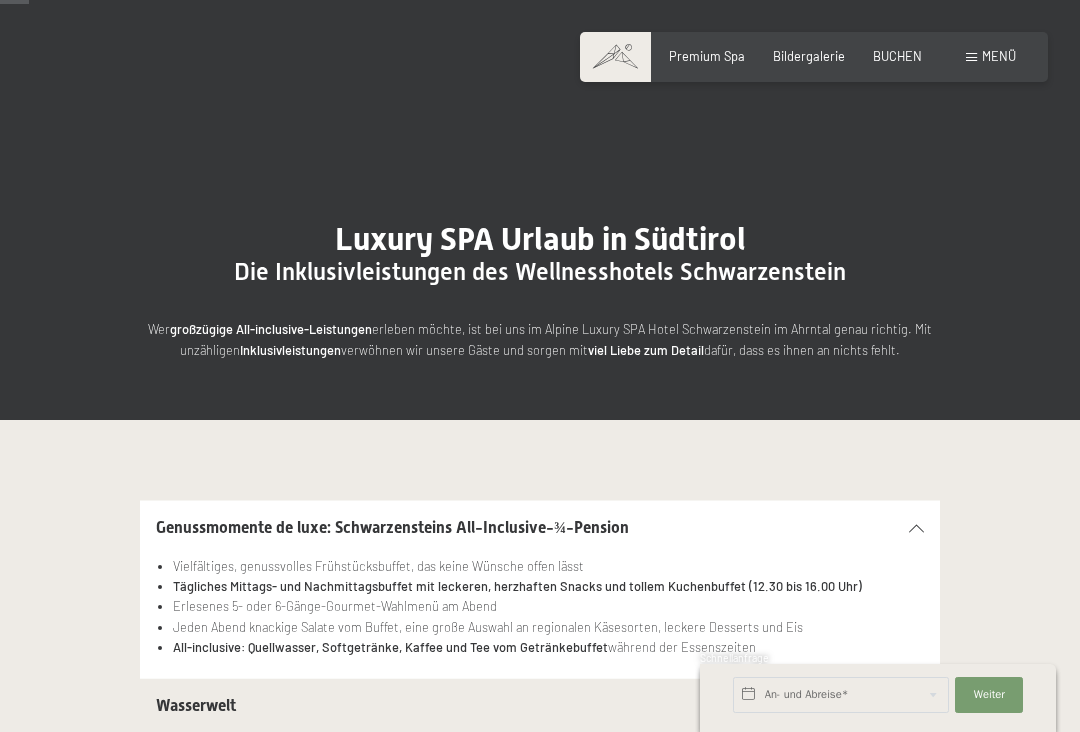 scroll, scrollTop: 115, scrollLeft: 0, axis: vertical 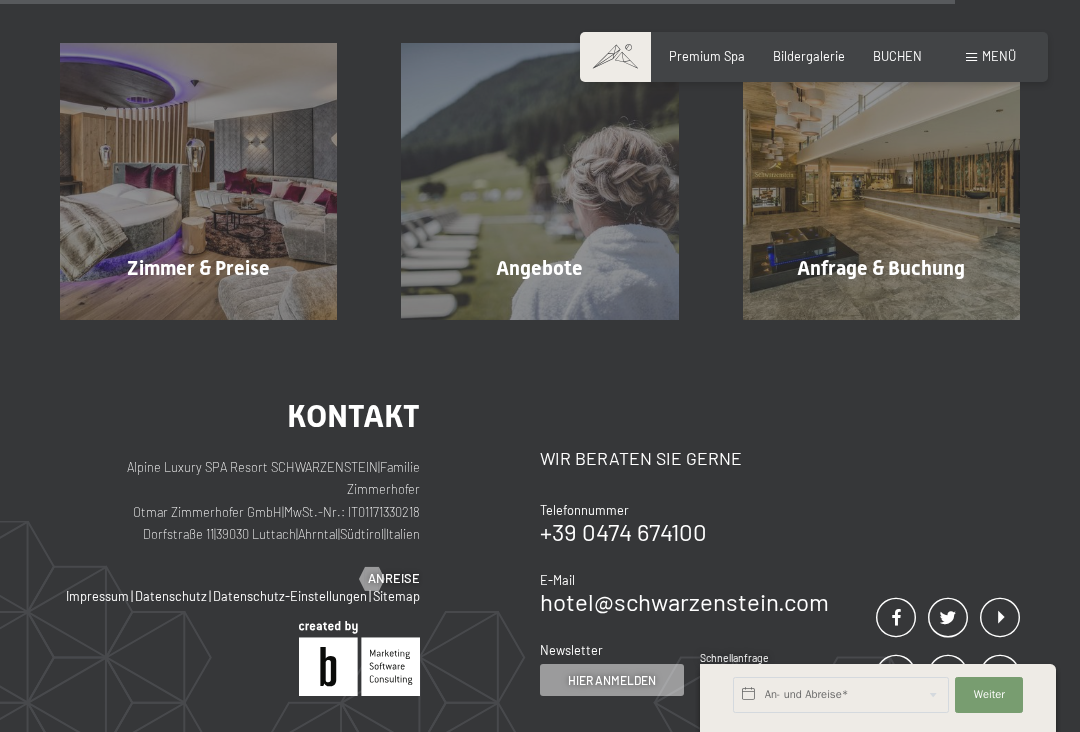 click on "Mehr erfahren" at bounding box center [543, 311] 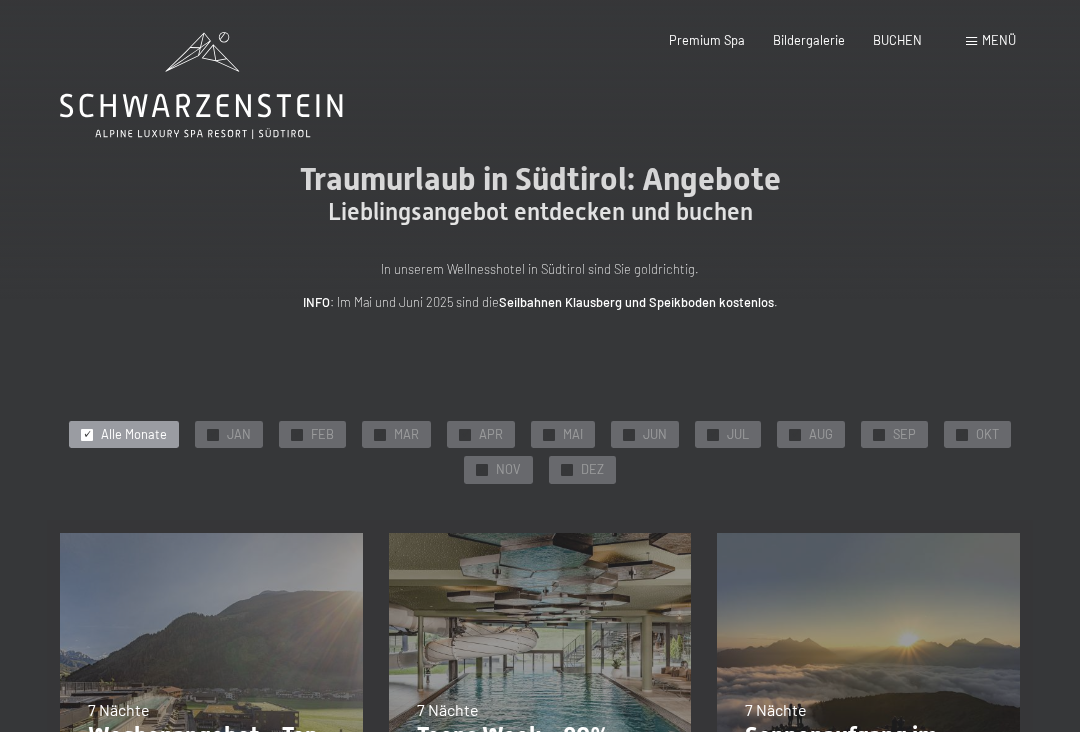scroll, scrollTop: 0, scrollLeft: 0, axis: both 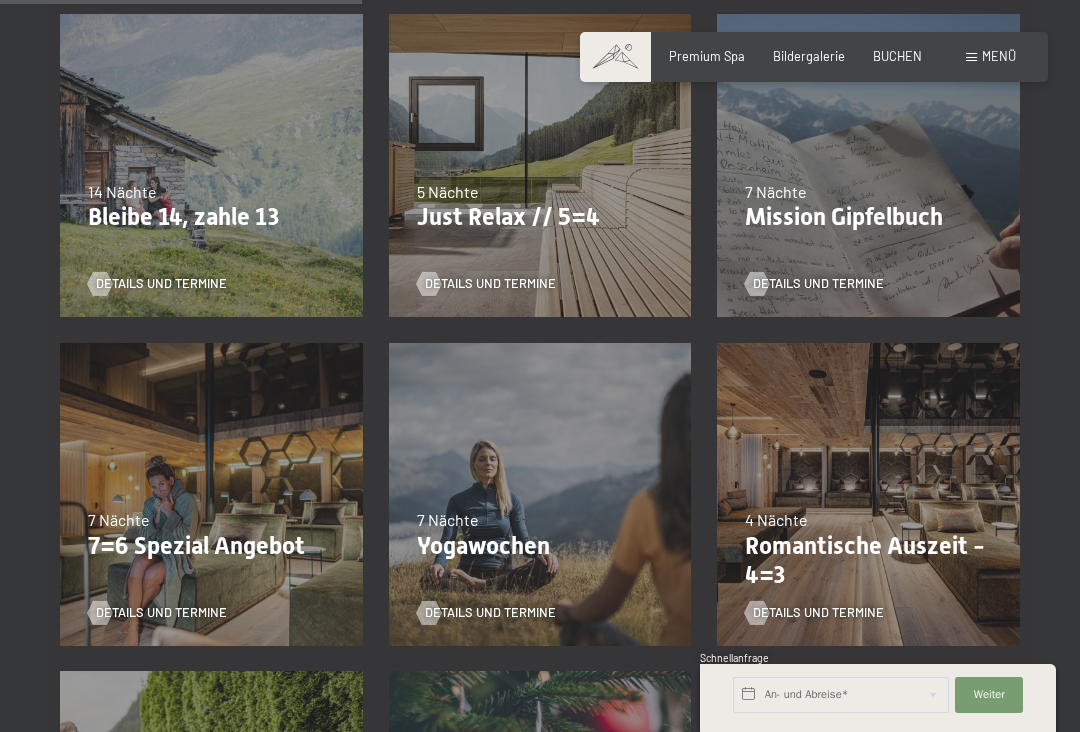 click on "Just Relax // 5=4" at bounding box center (540, 217) 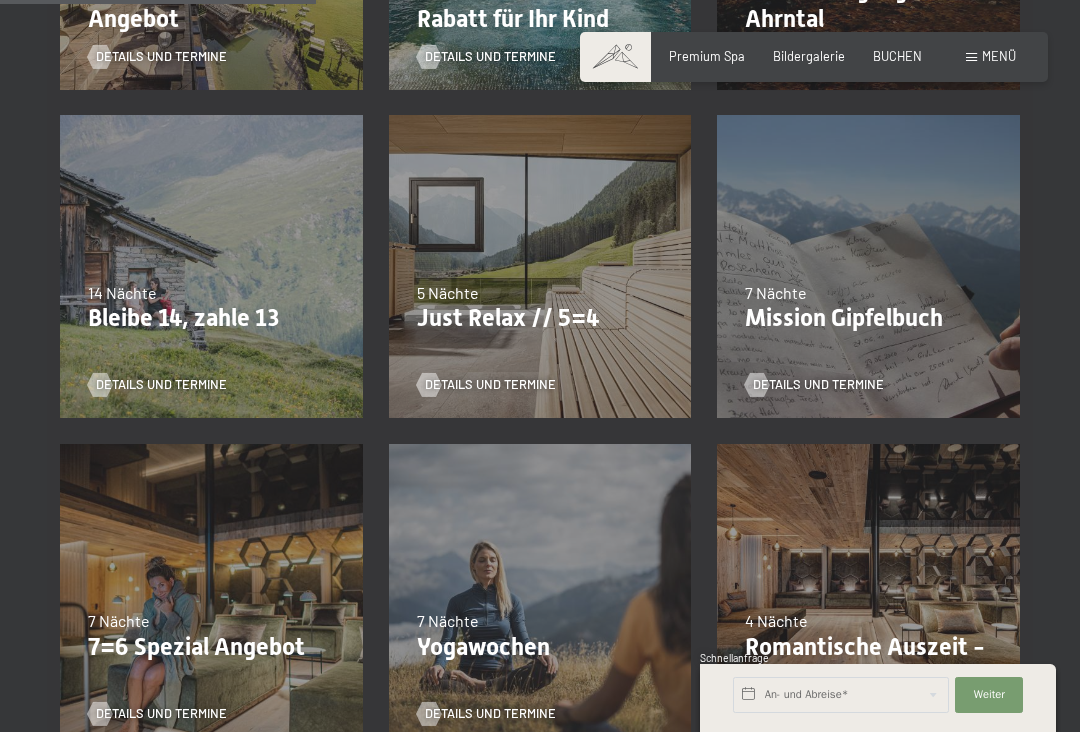 scroll, scrollTop: 735, scrollLeft: 0, axis: vertical 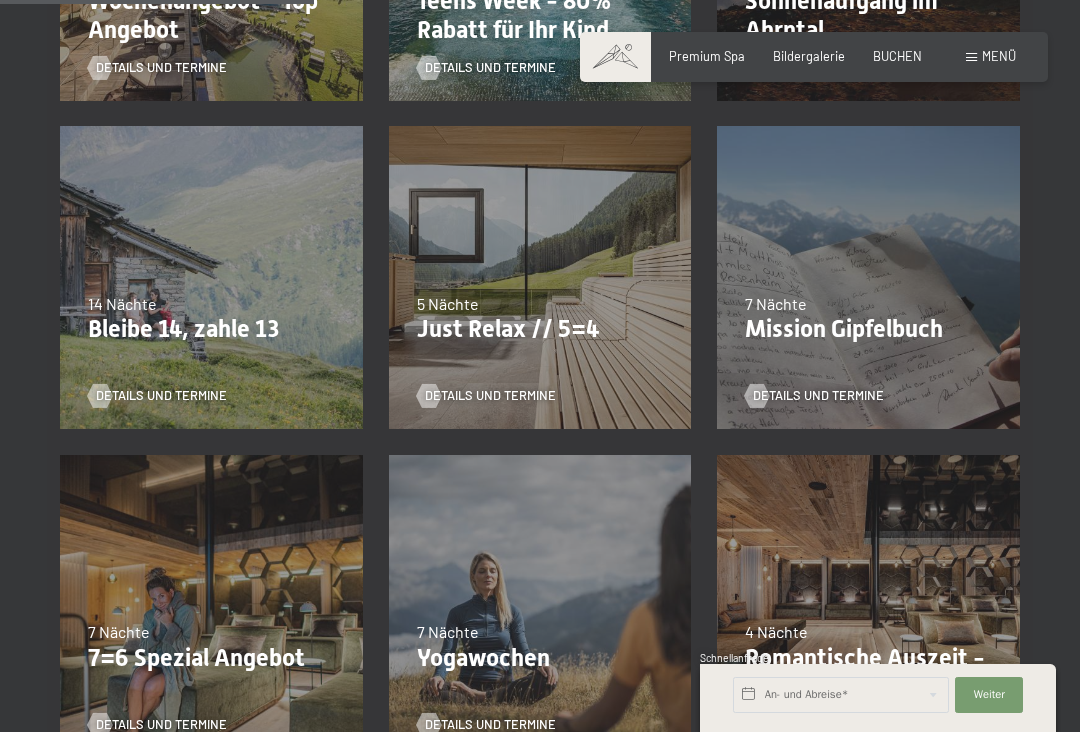 click on "07.09.–03.10.2025     21.12.–26.12.2025     11.01.–23.01.2026     08.03.–27.03.2026     08.11.–04.12.2026     13.12.–25.12.2026          5 Nächte         Just Relax // 5=4                 Details und Termine" at bounding box center (540, 277) 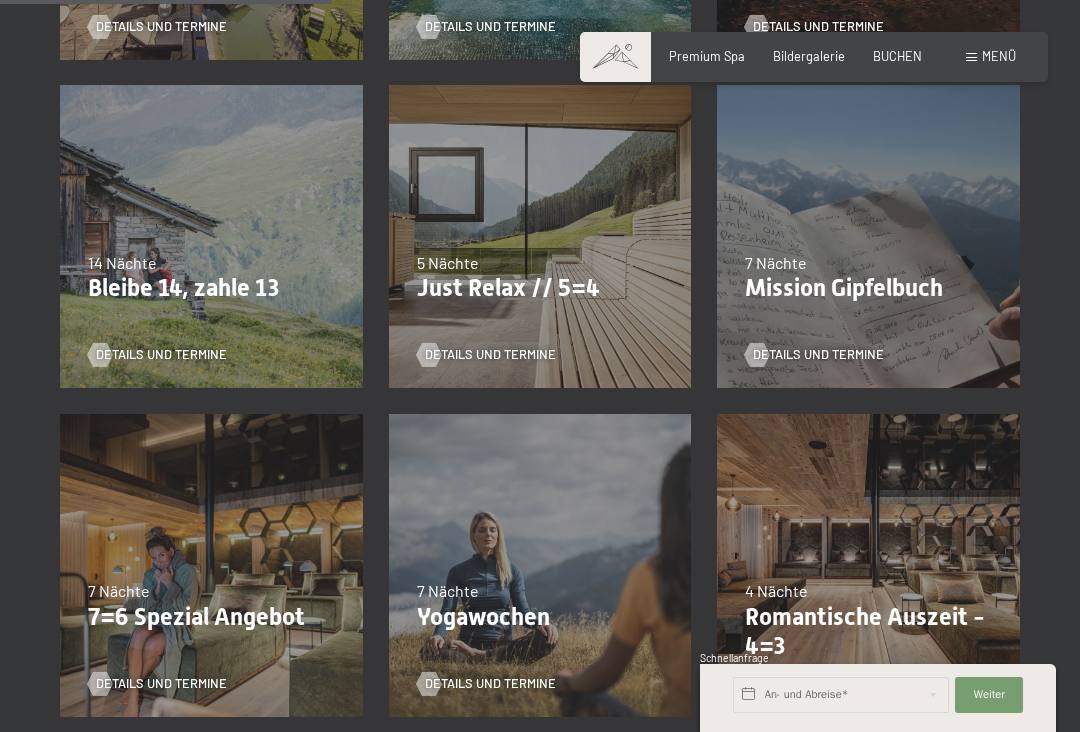 scroll, scrollTop: 779, scrollLeft: 0, axis: vertical 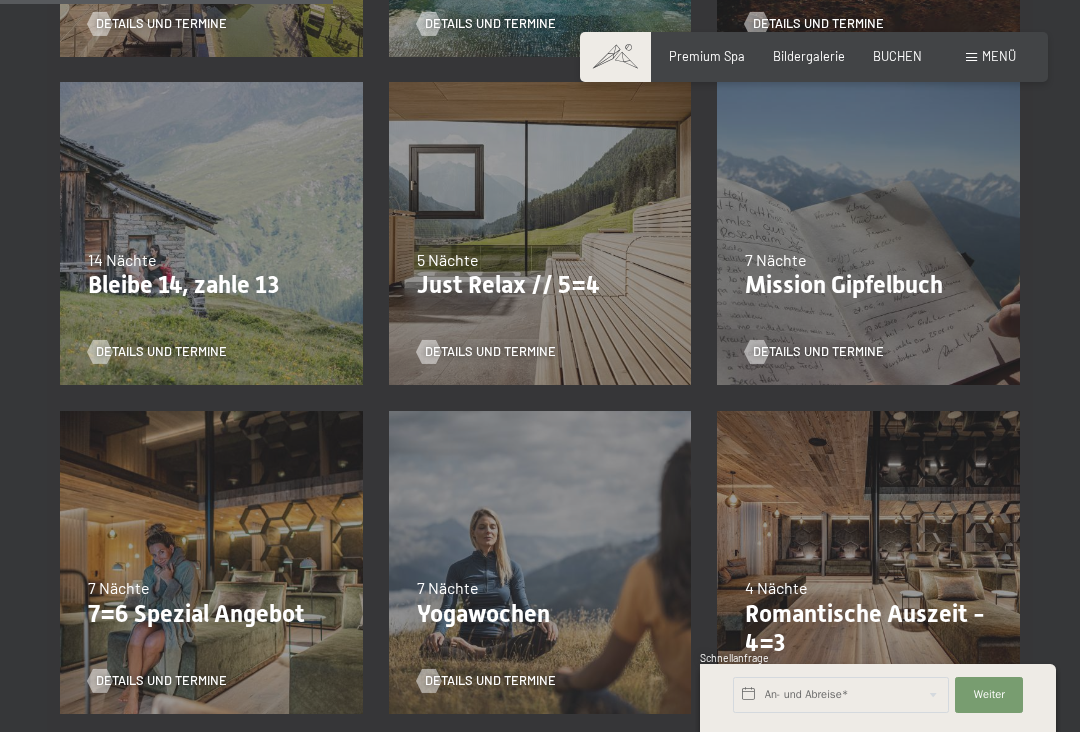 click on "Just Relax // 5=4" at bounding box center (540, 285) 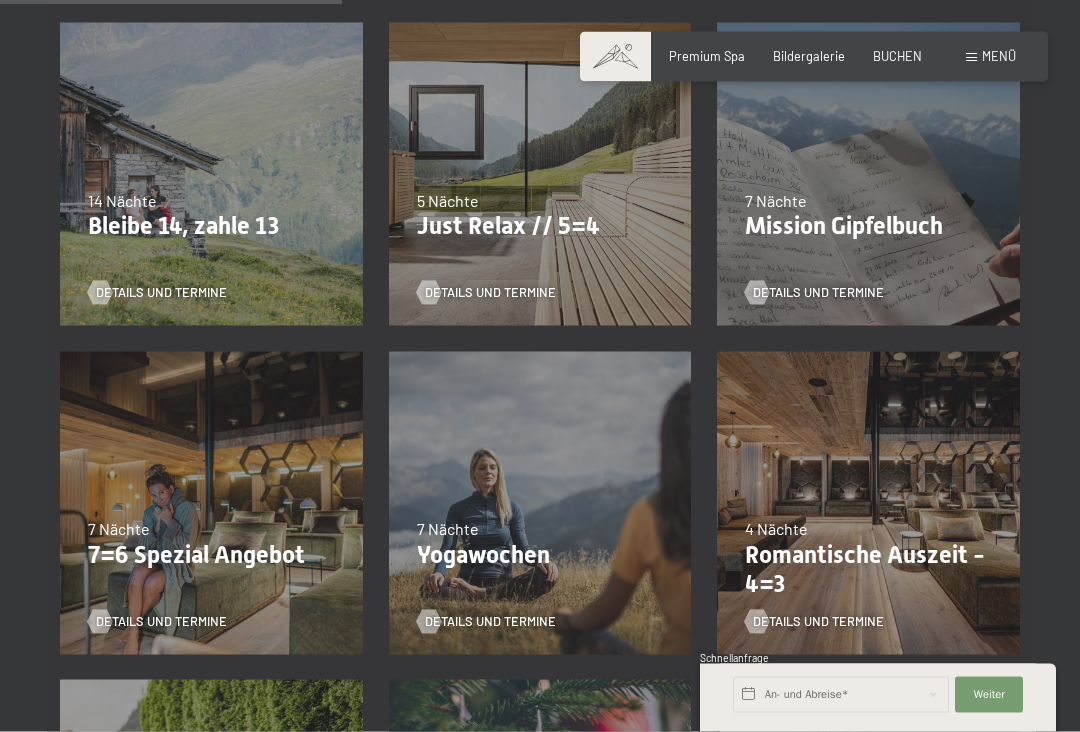 scroll, scrollTop: 839, scrollLeft: 0, axis: vertical 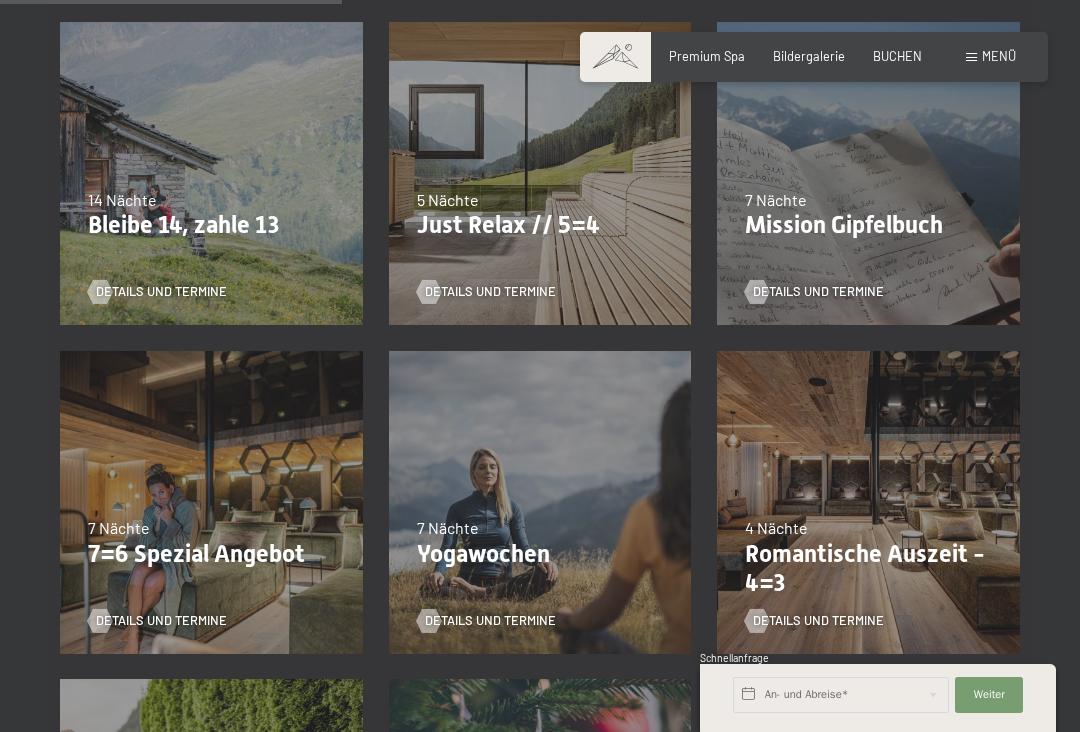 click on "Details und Termine" at bounding box center [490, 292] 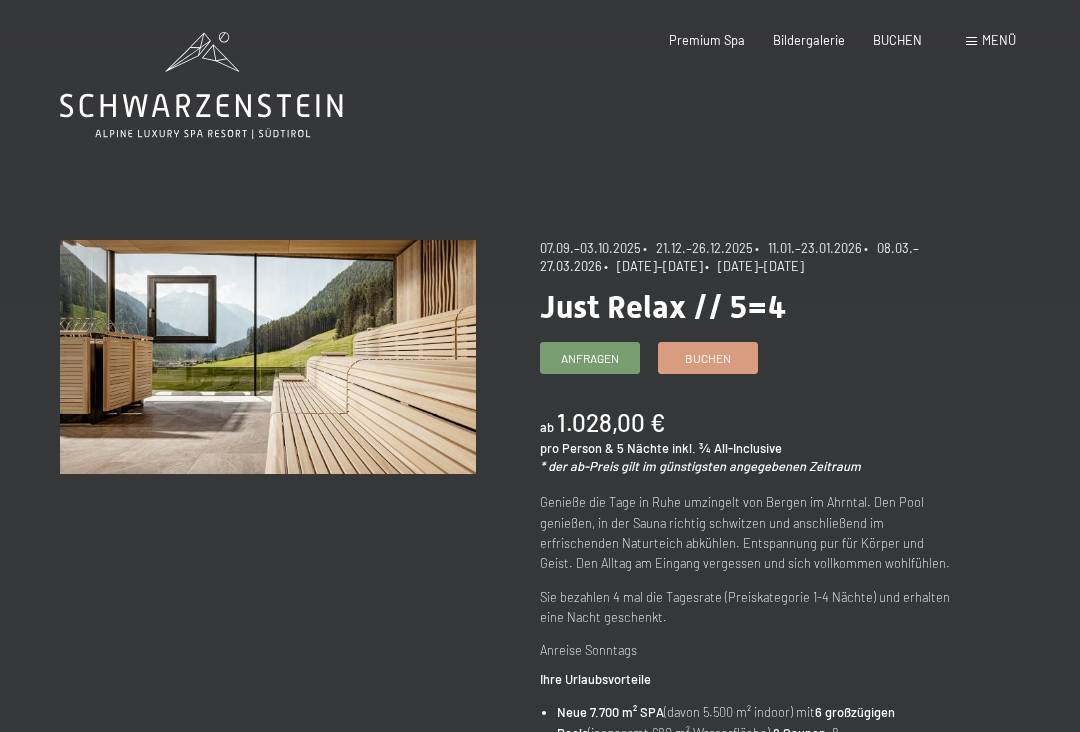 scroll, scrollTop: 0, scrollLeft: 0, axis: both 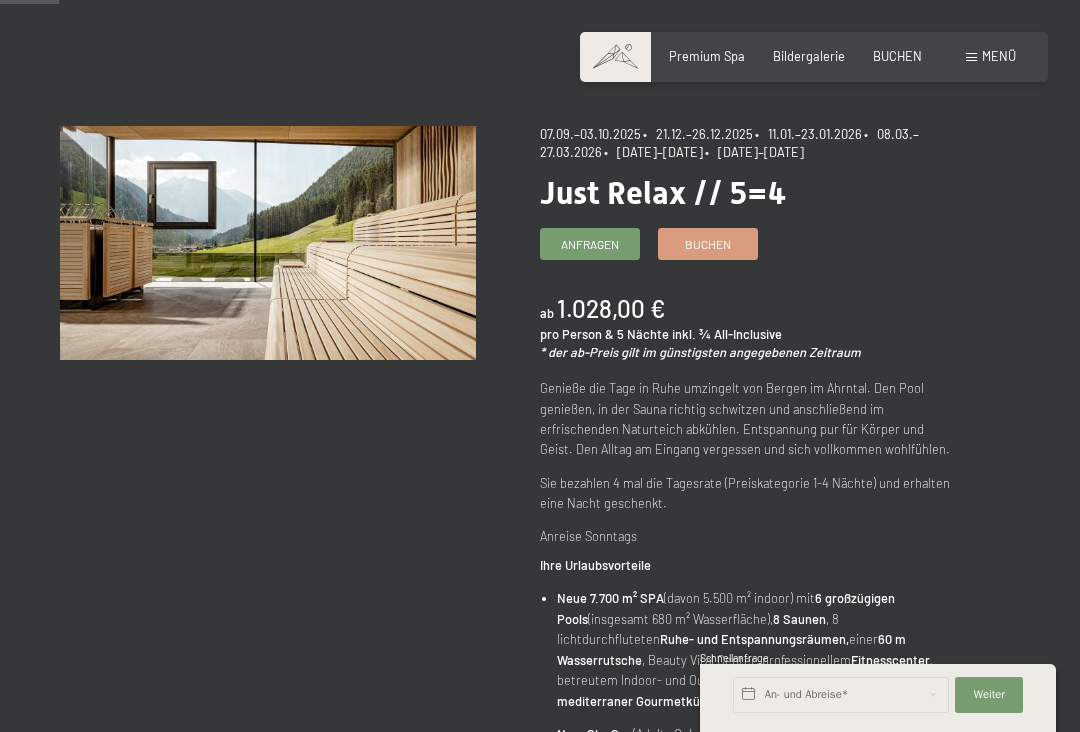 click on "Anfragen" at bounding box center (590, 244) 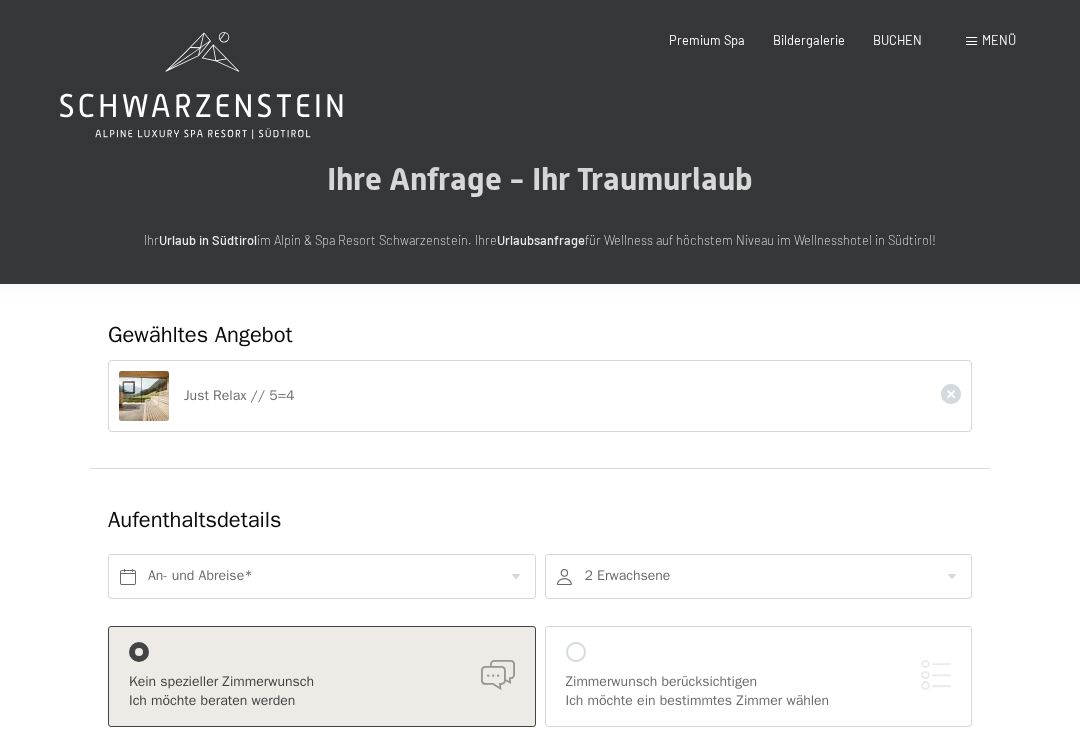 scroll, scrollTop: 0, scrollLeft: 0, axis: both 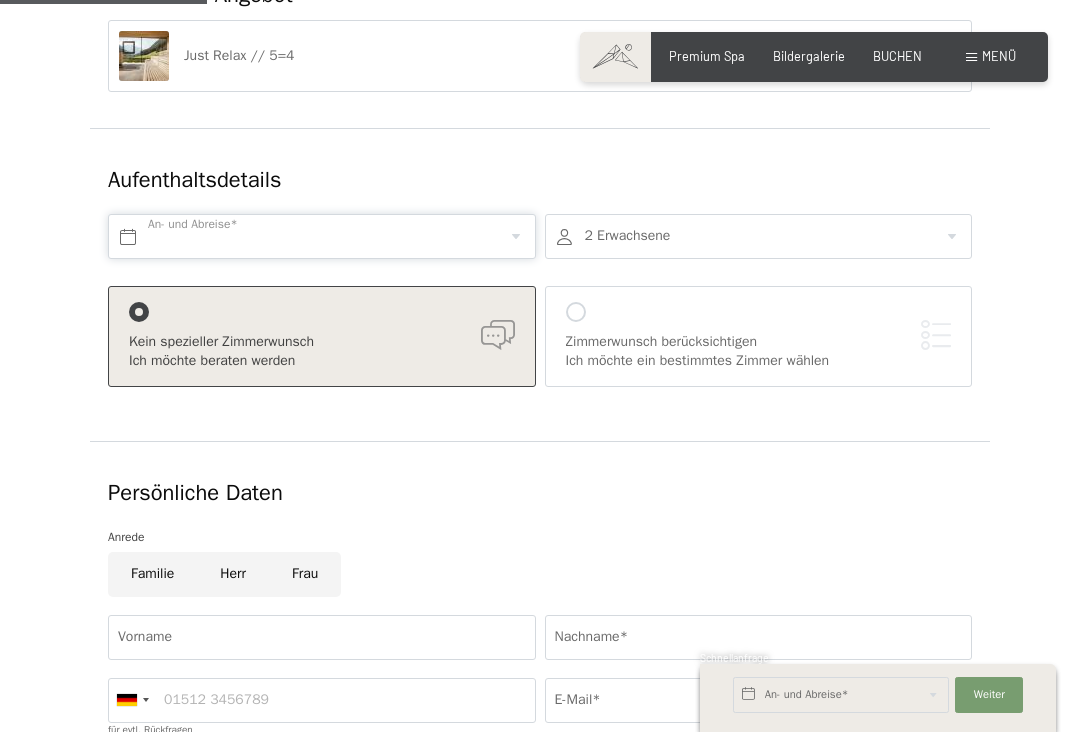 click at bounding box center (322, 236) 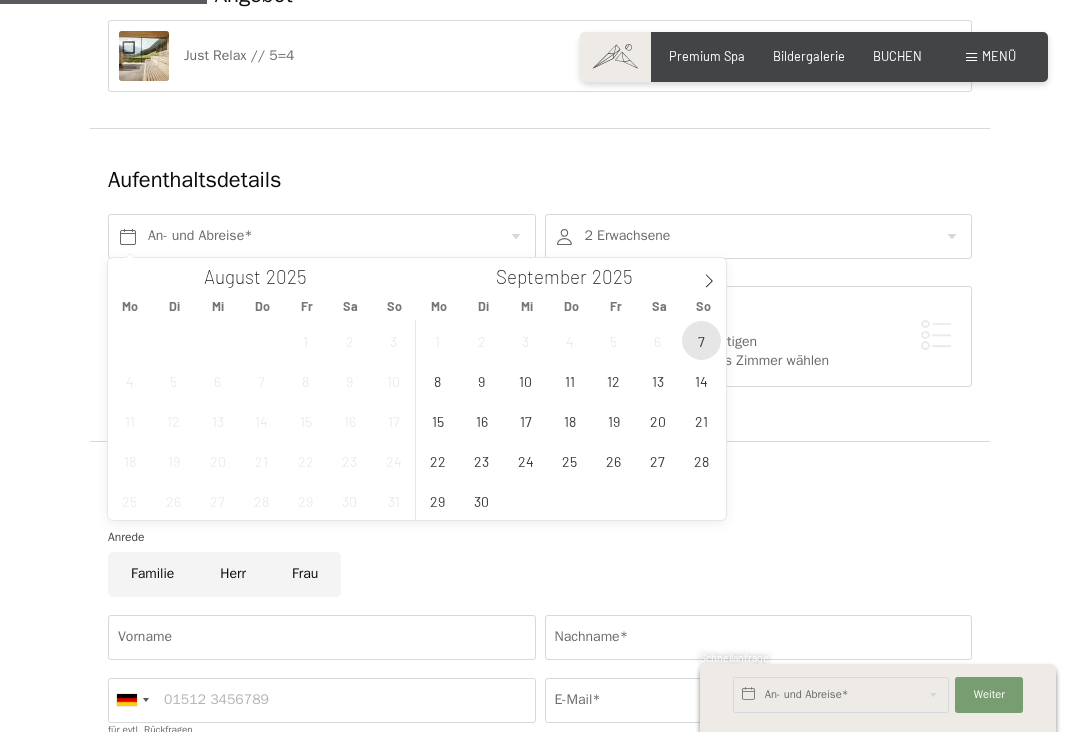 click on "7" at bounding box center (701, 340) 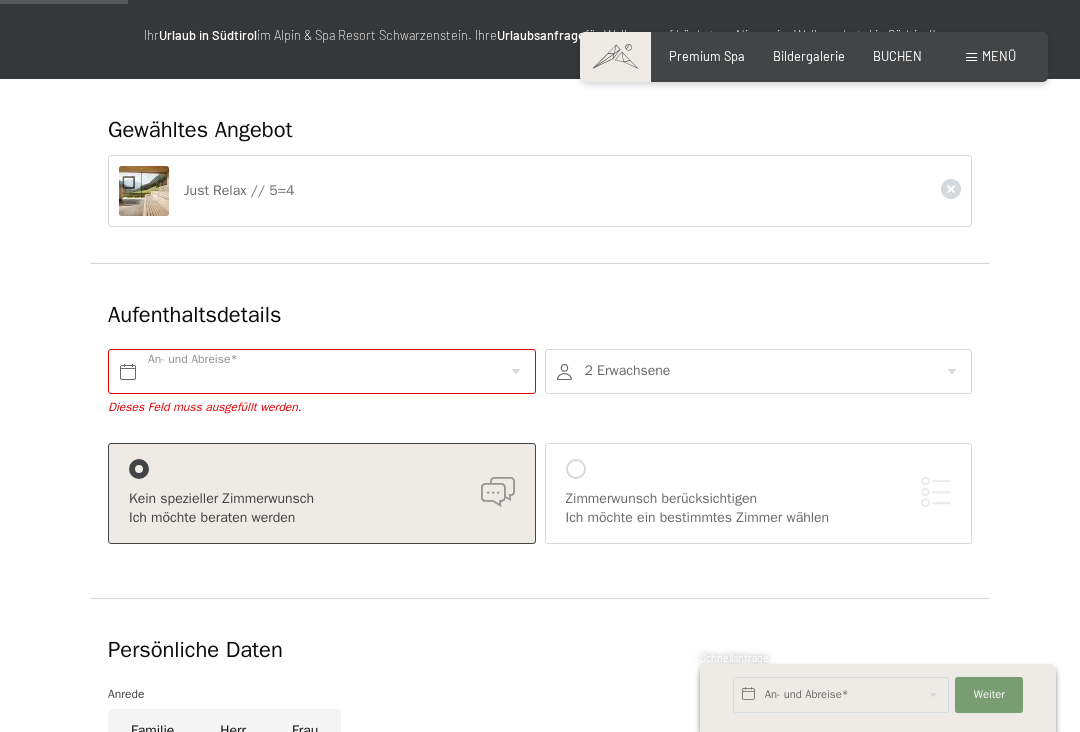scroll, scrollTop: 201, scrollLeft: 0, axis: vertical 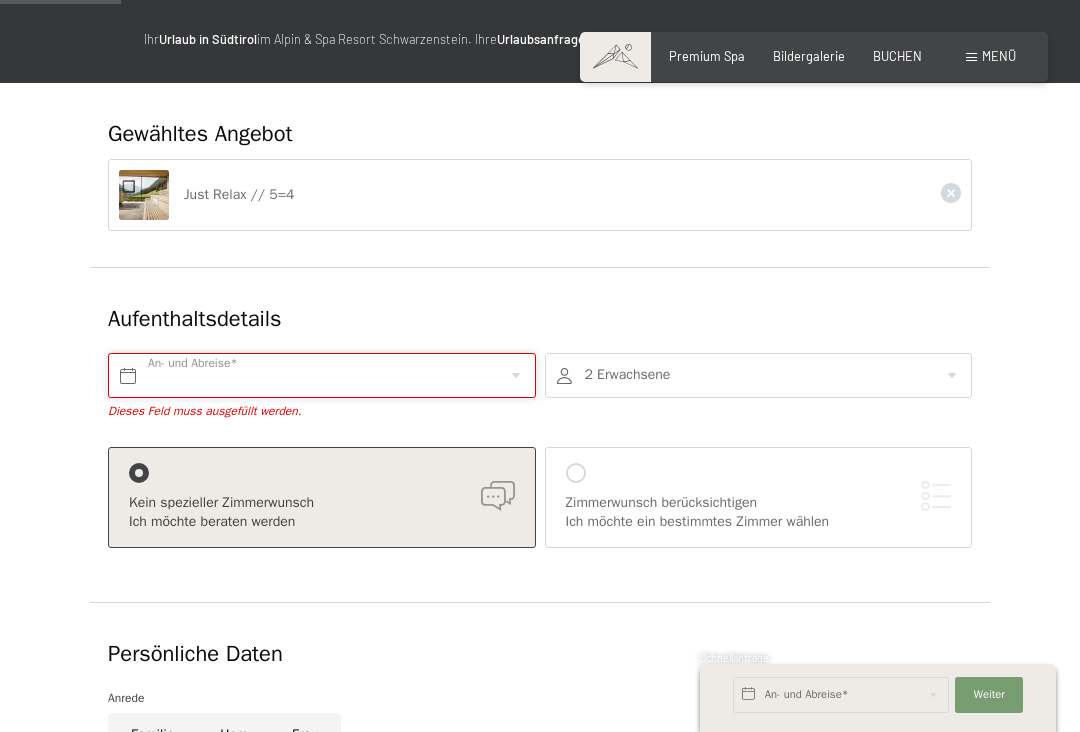 click at bounding box center (322, 375) 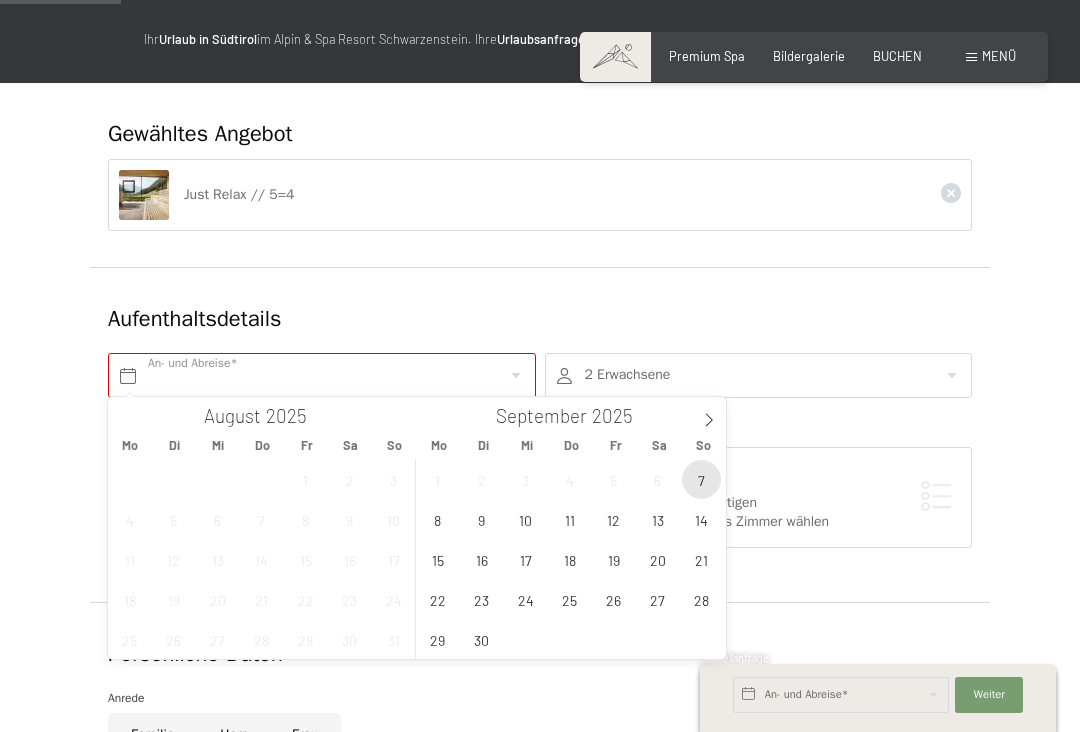 click on "7" at bounding box center [701, 479] 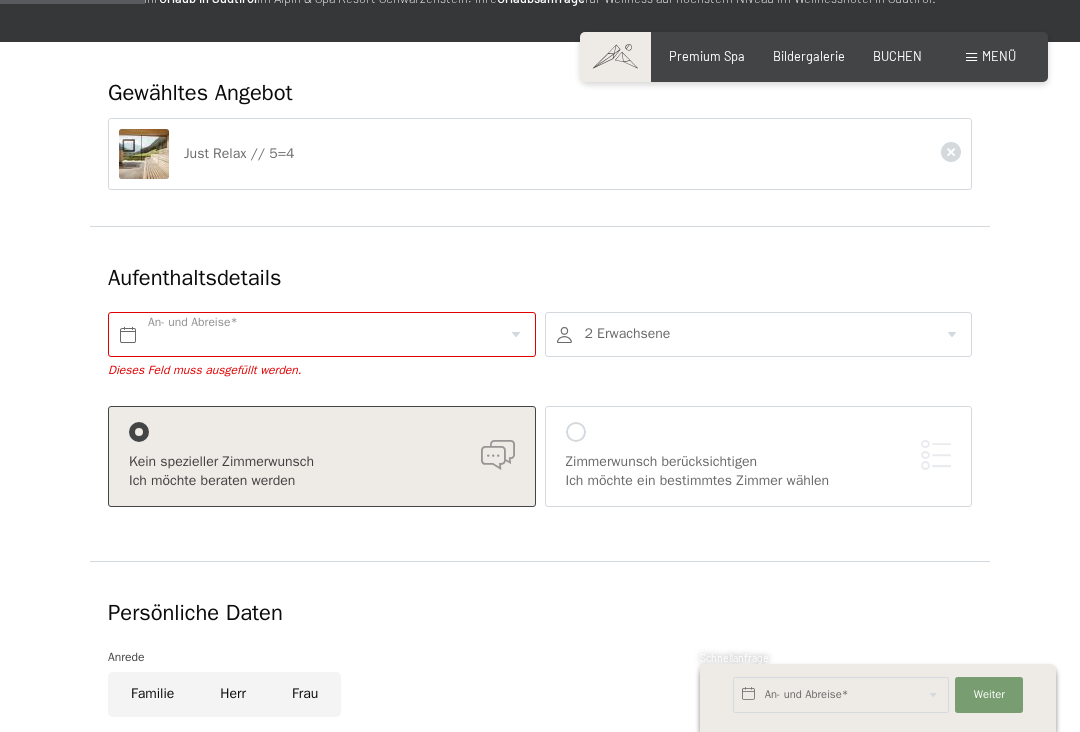 scroll, scrollTop: 240, scrollLeft: 0, axis: vertical 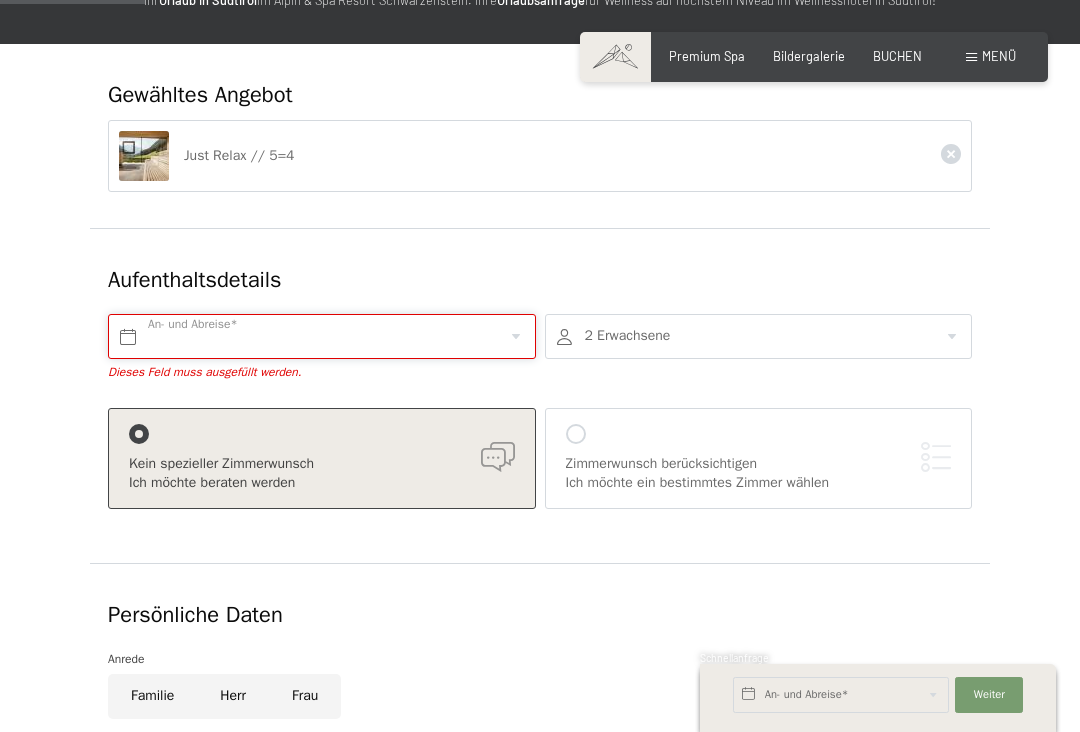 click at bounding box center (322, 336) 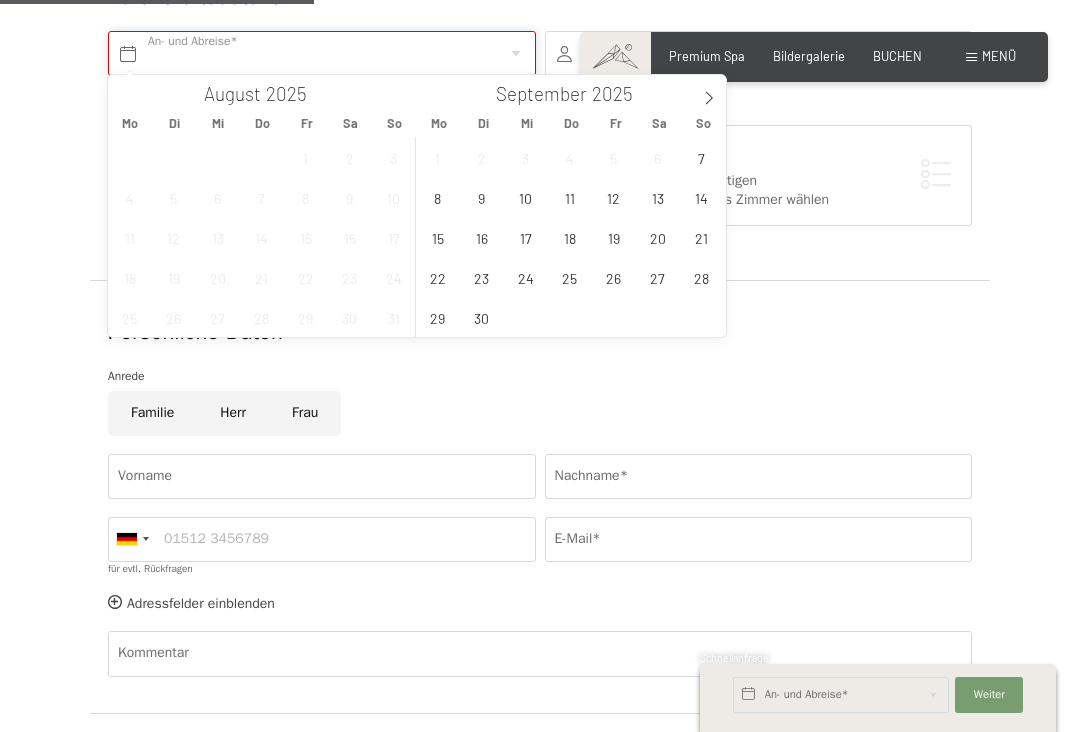 scroll, scrollTop: 524, scrollLeft: 0, axis: vertical 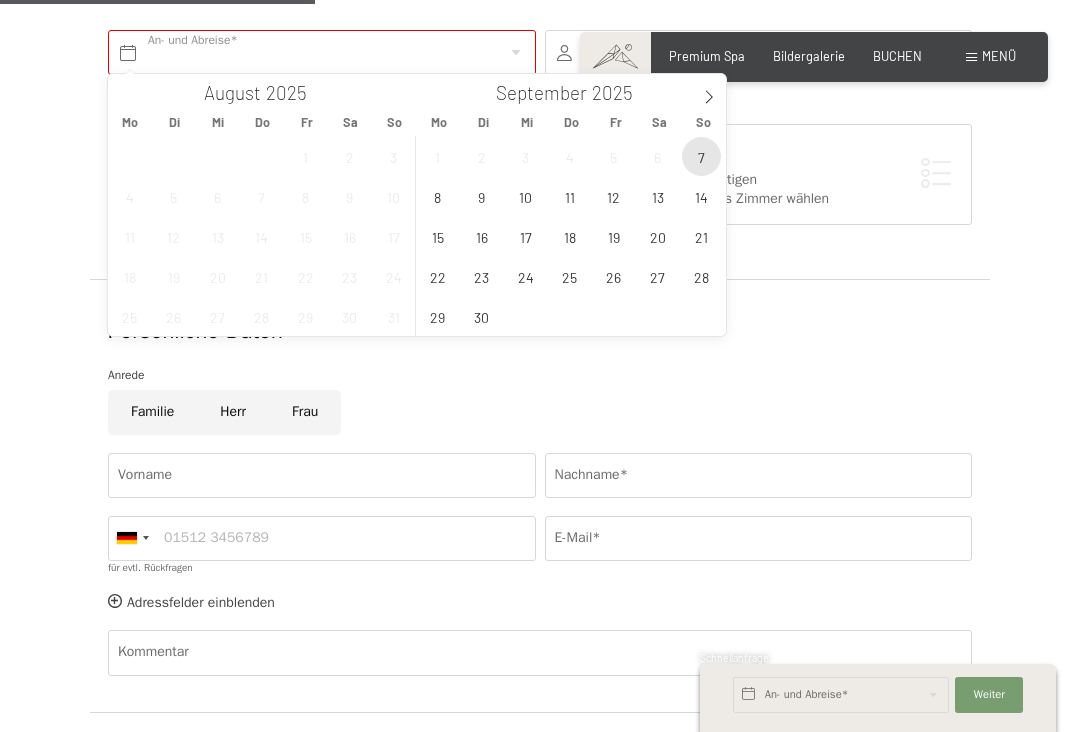 click on "7" at bounding box center [701, 156] 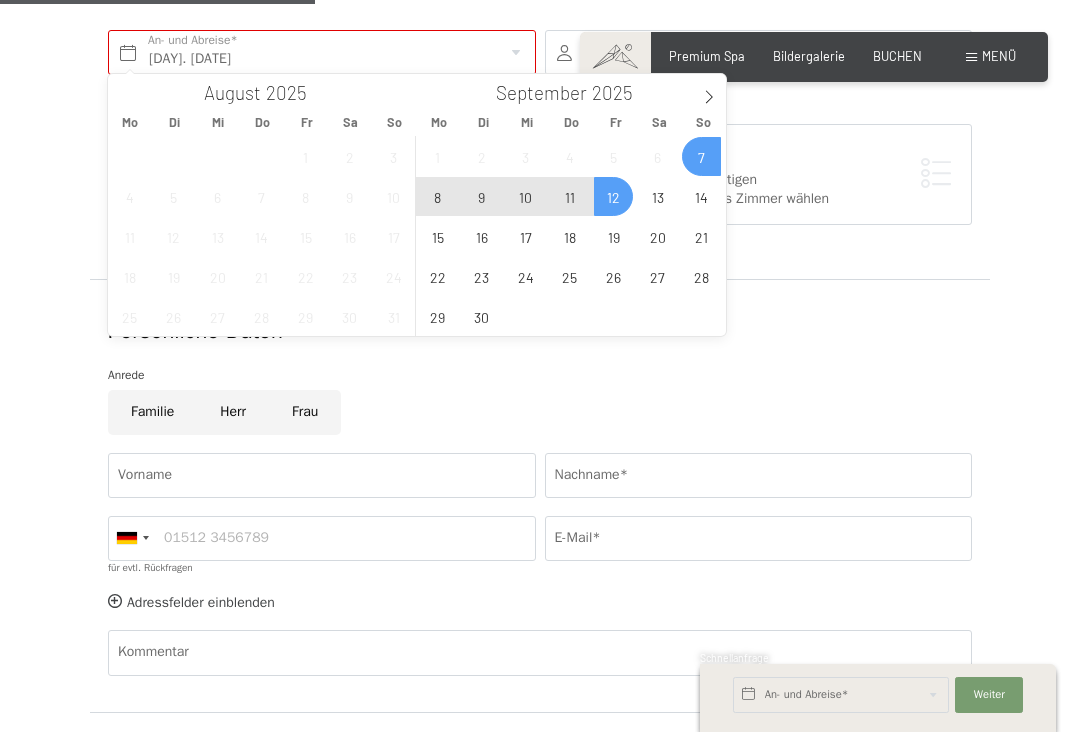 click on "12" at bounding box center (613, 196) 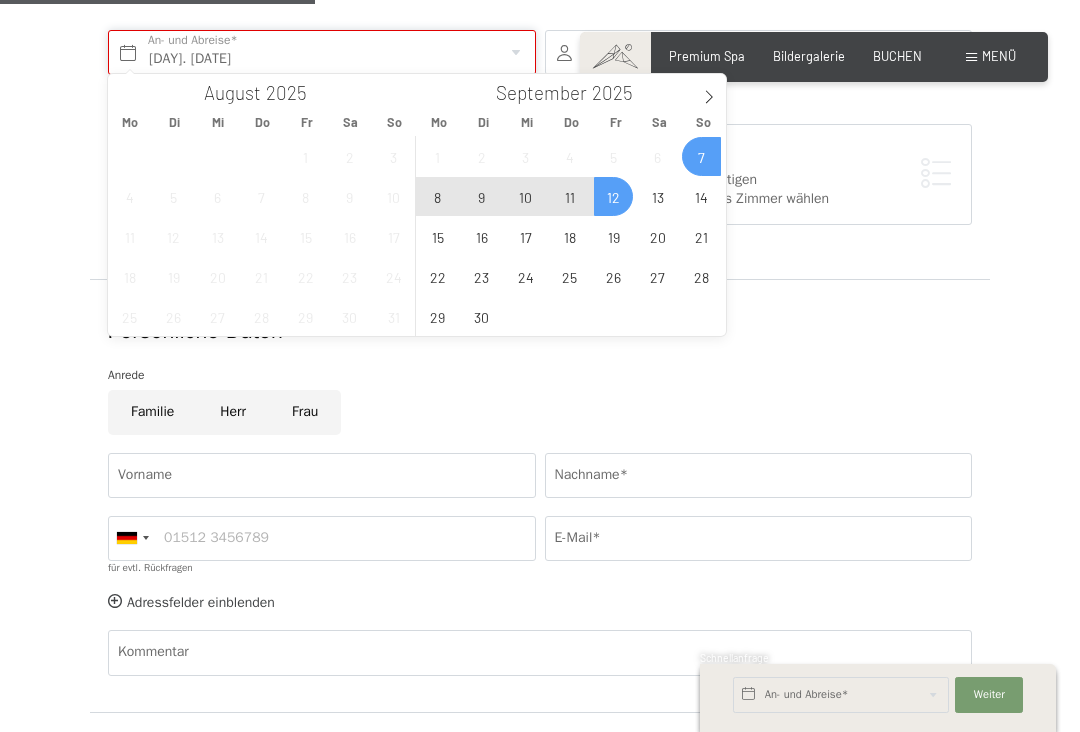 type on "So. 07.09.2025 - Fr. 12.09.2025" 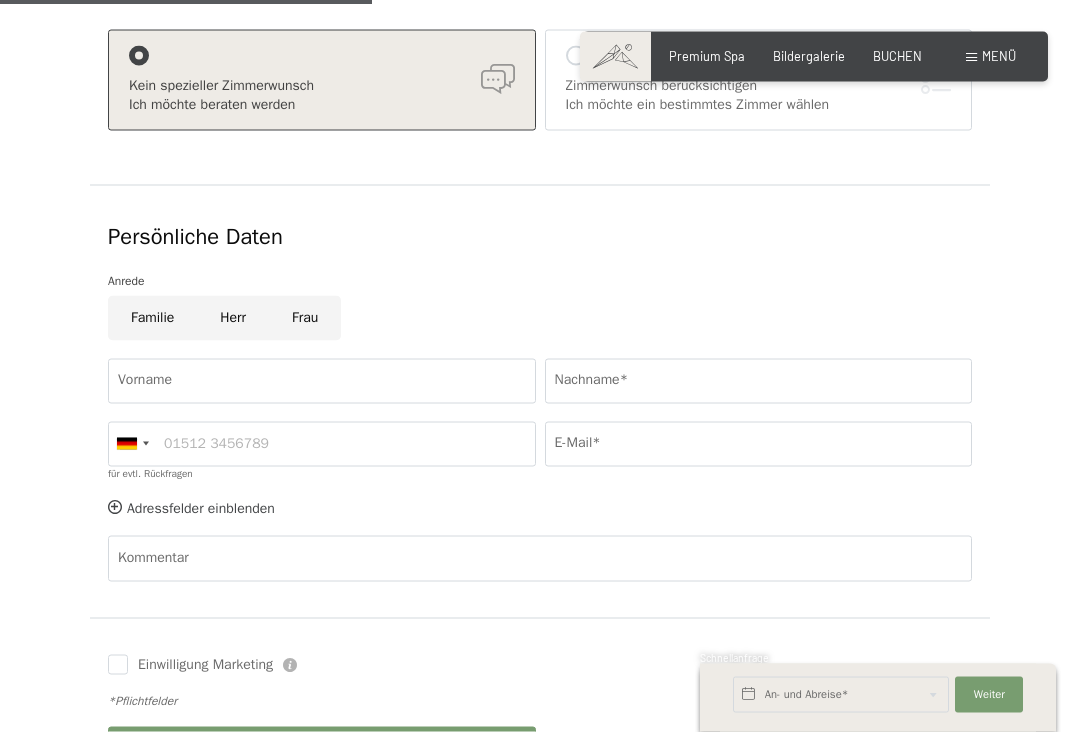 scroll, scrollTop: 619, scrollLeft: 0, axis: vertical 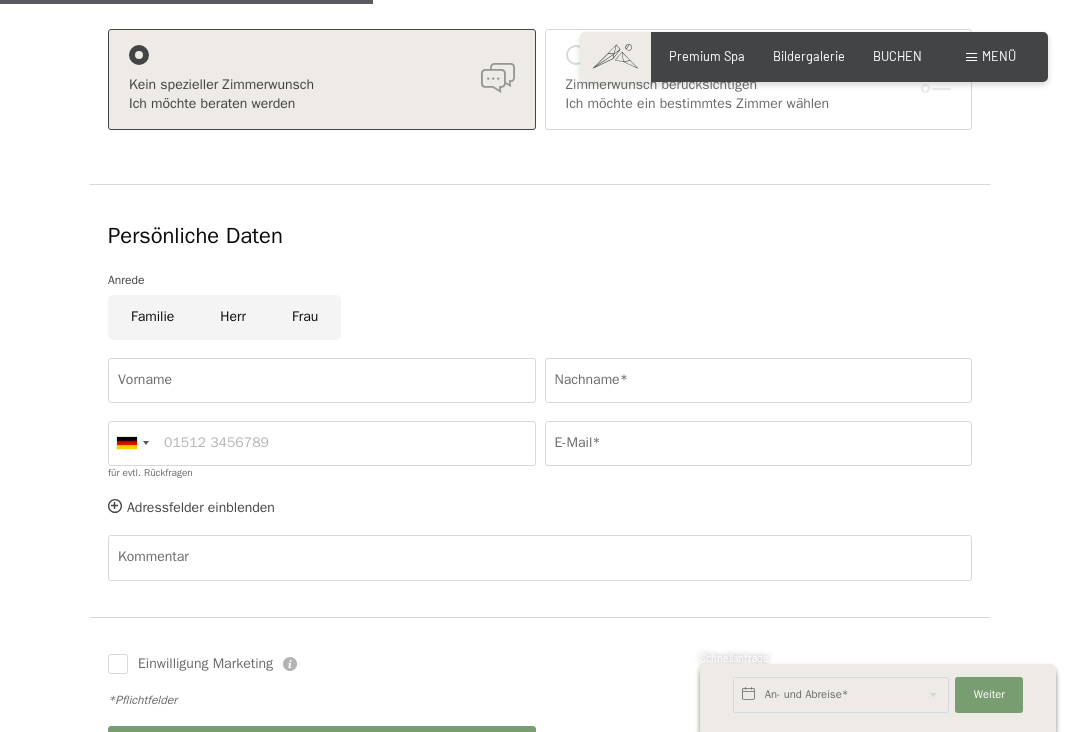 click on "Herr" at bounding box center [233, 317] 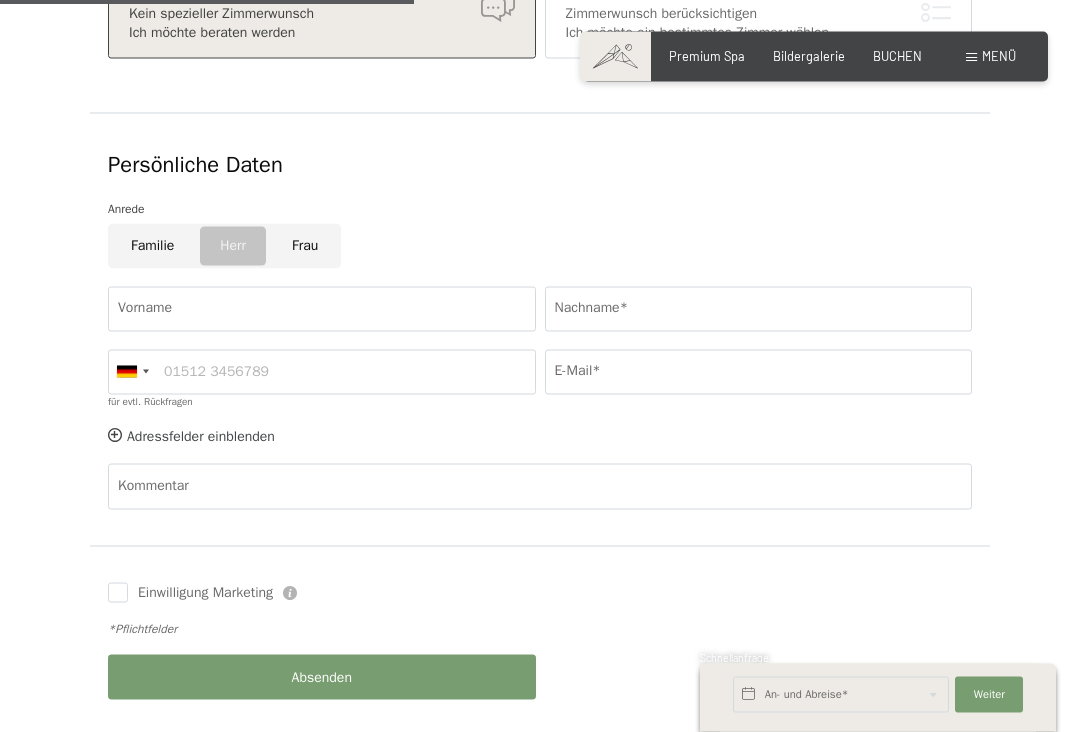 scroll, scrollTop: 693, scrollLeft: 0, axis: vertical 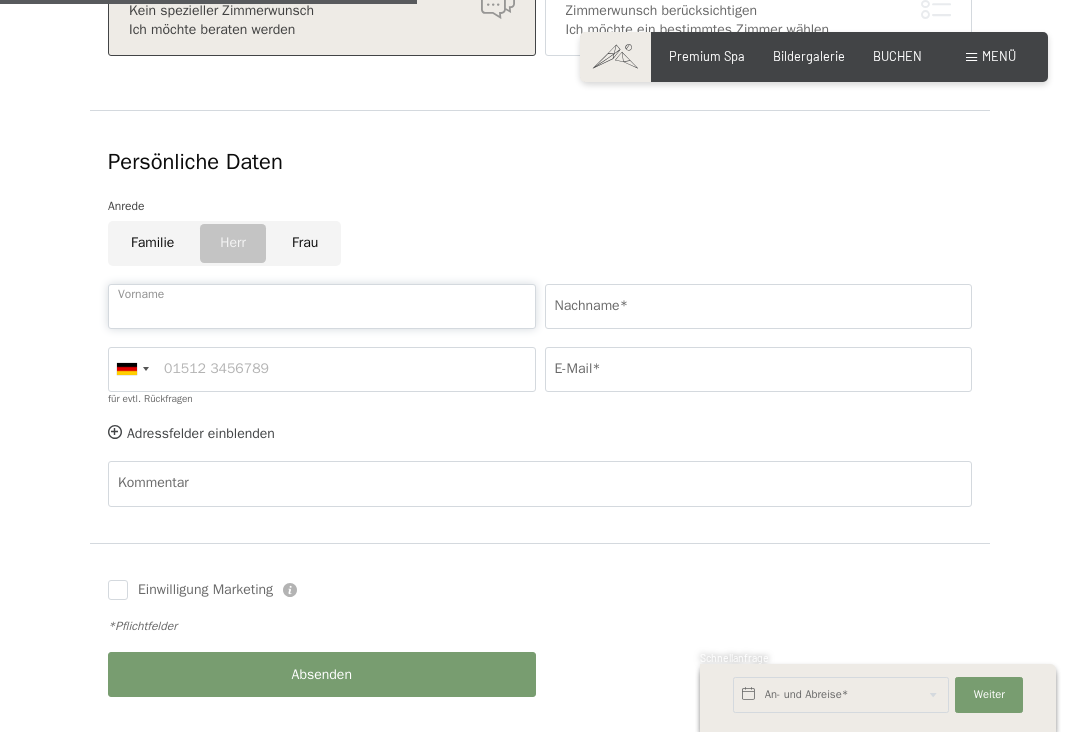 click on "Vorname" at bounding box center (322, 306) 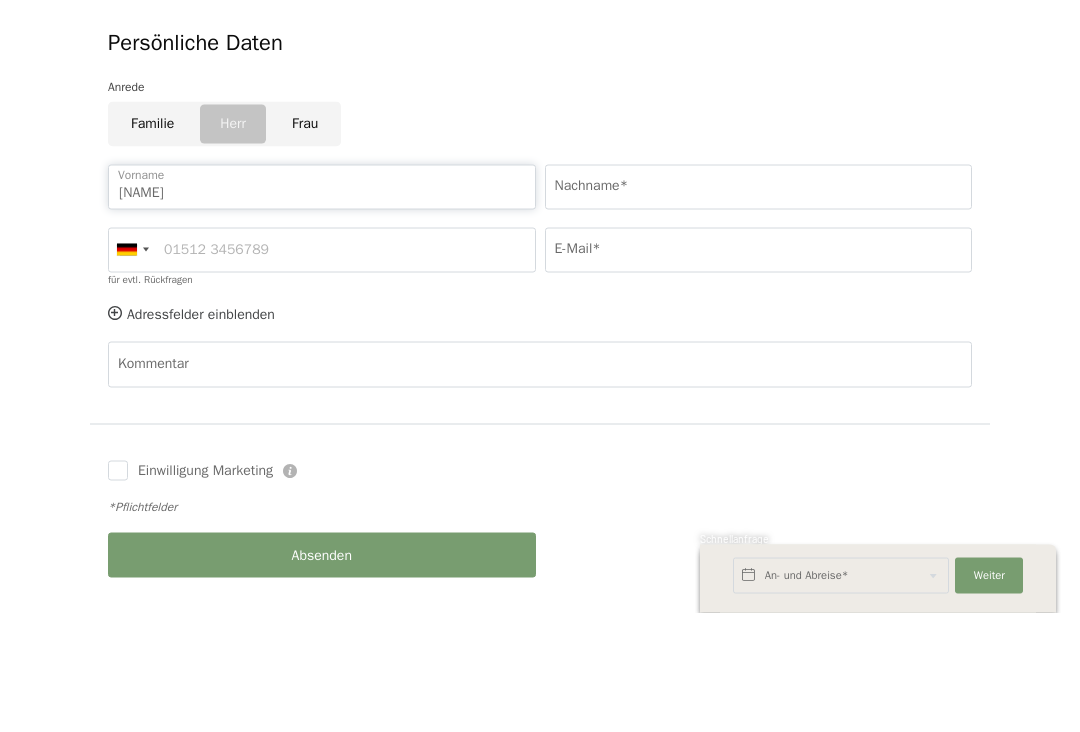 type on "Nikolaus" 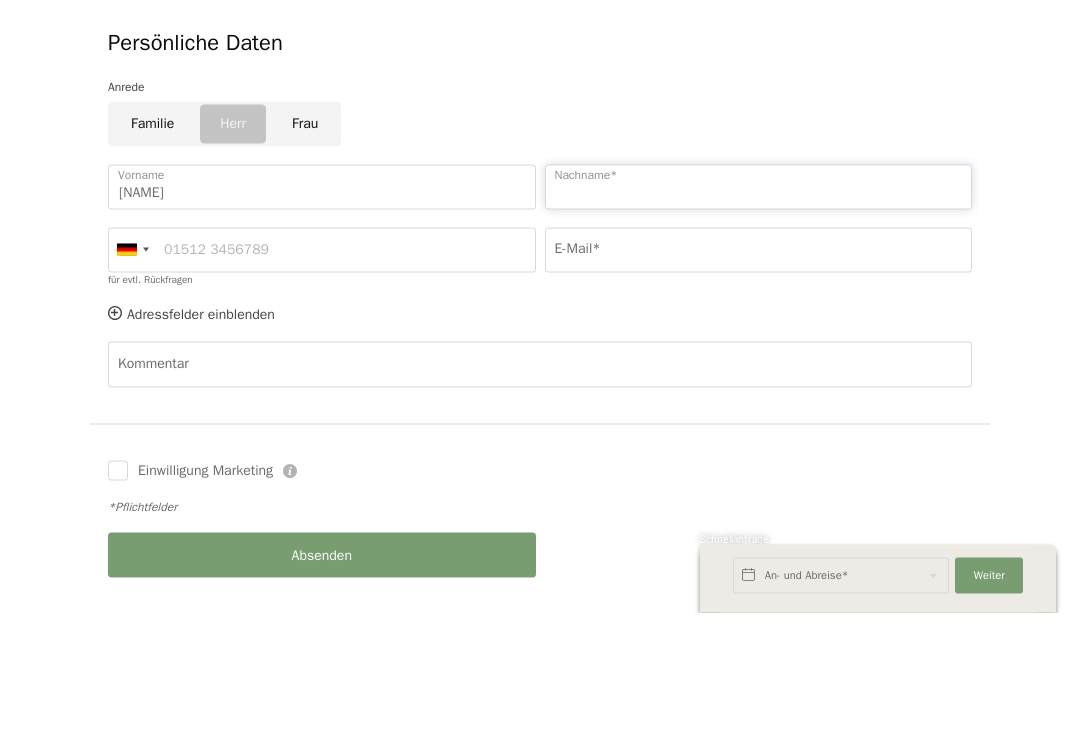 click on "Nachname*" at bounding box center [759, 306] 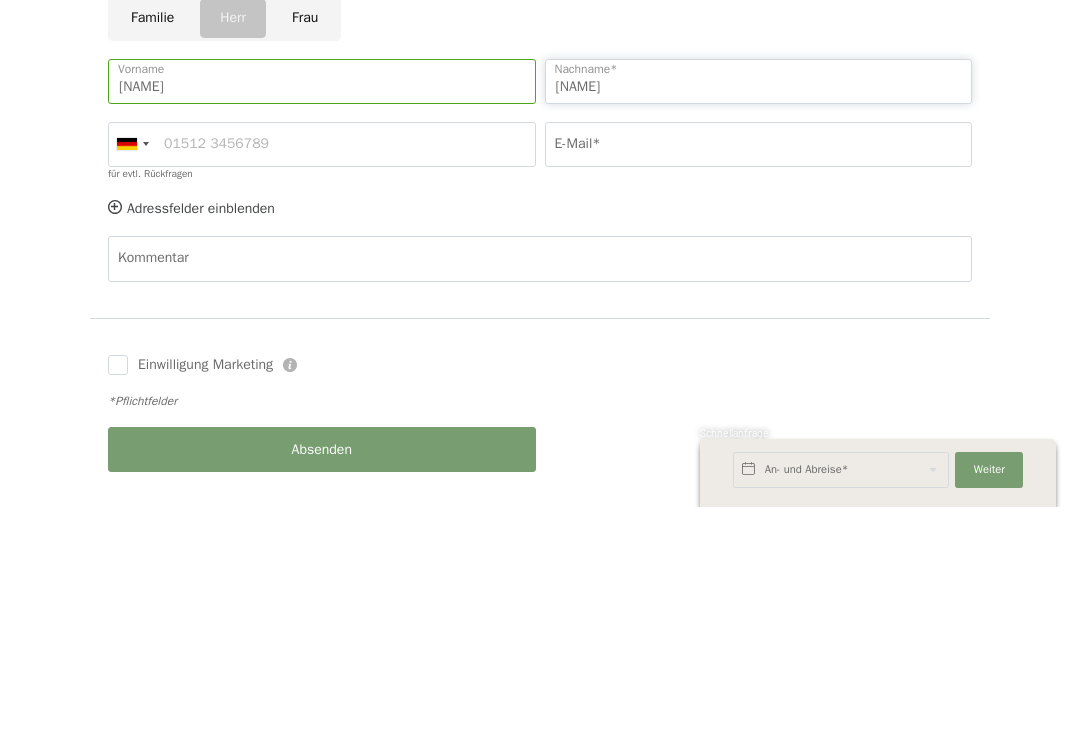type on "Holzmeister" 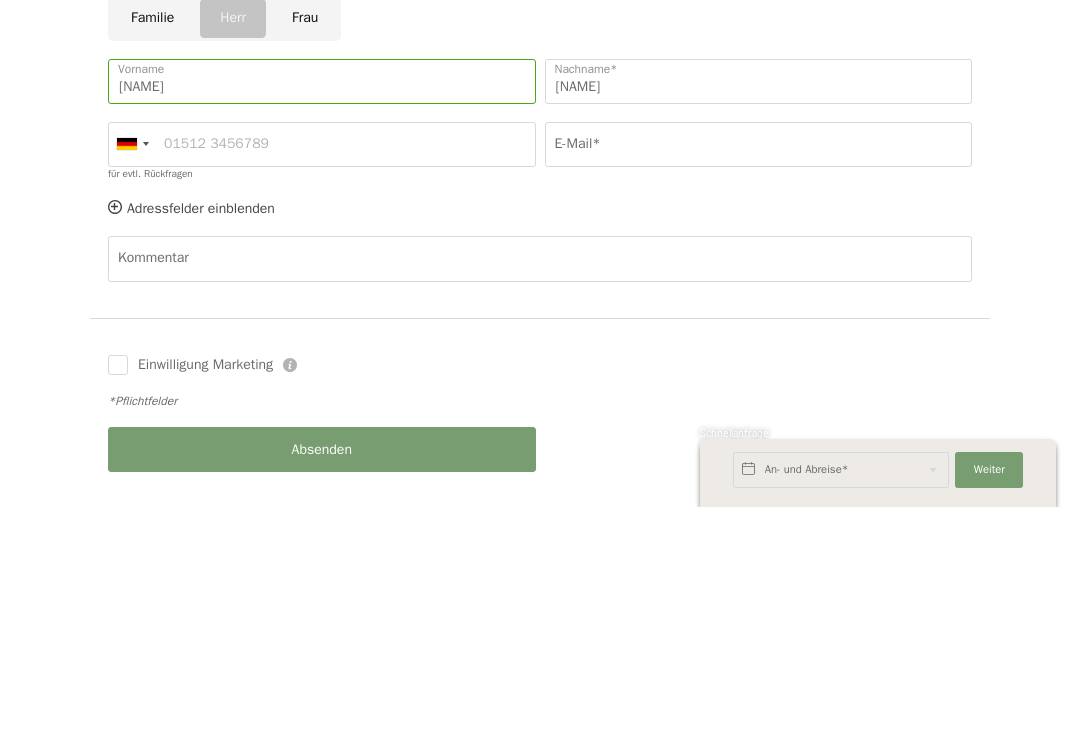 click at bounding box center (132, 369) 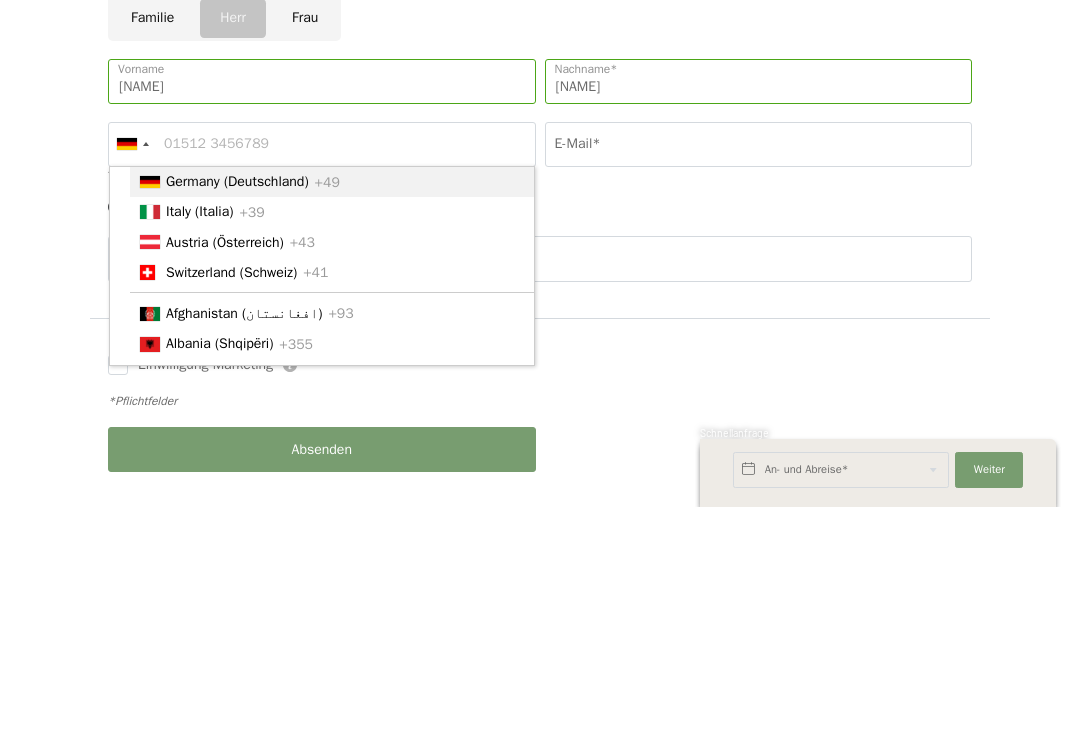 scroll, scrollTop: 918, scrollLeft: 0, axis: vertical 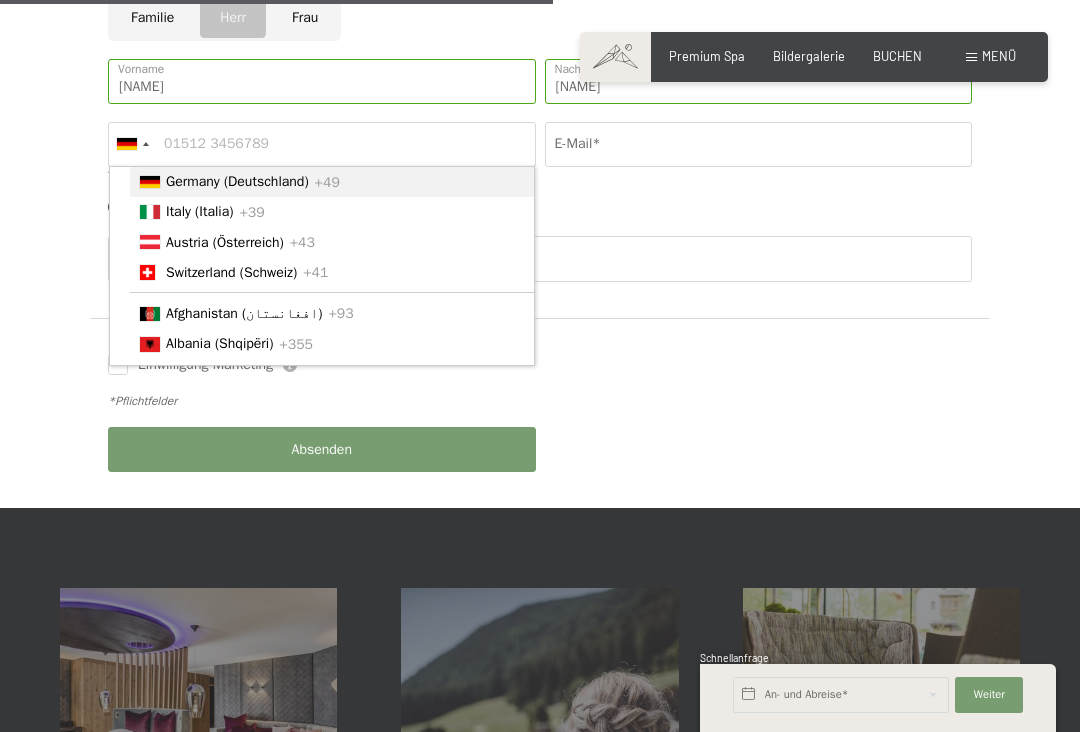 click on "Austria (Österreich)" at bounding box center (225, 242) 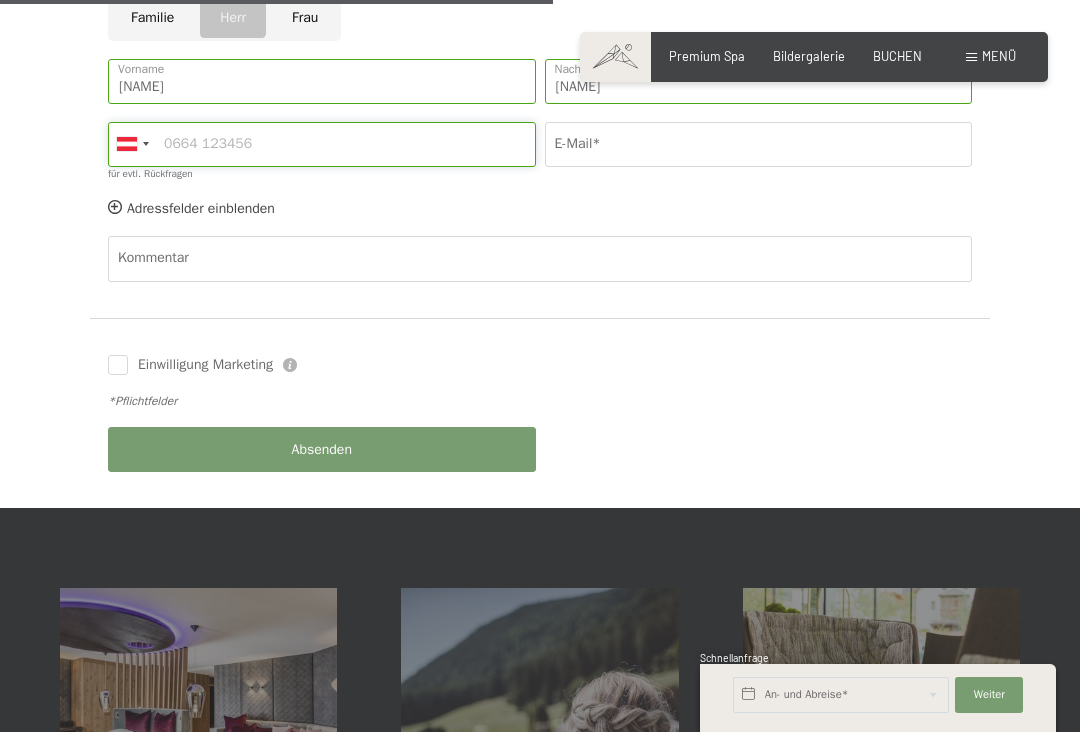 click on "für evtl. Rückfragen" at bounding box center [322, 144] 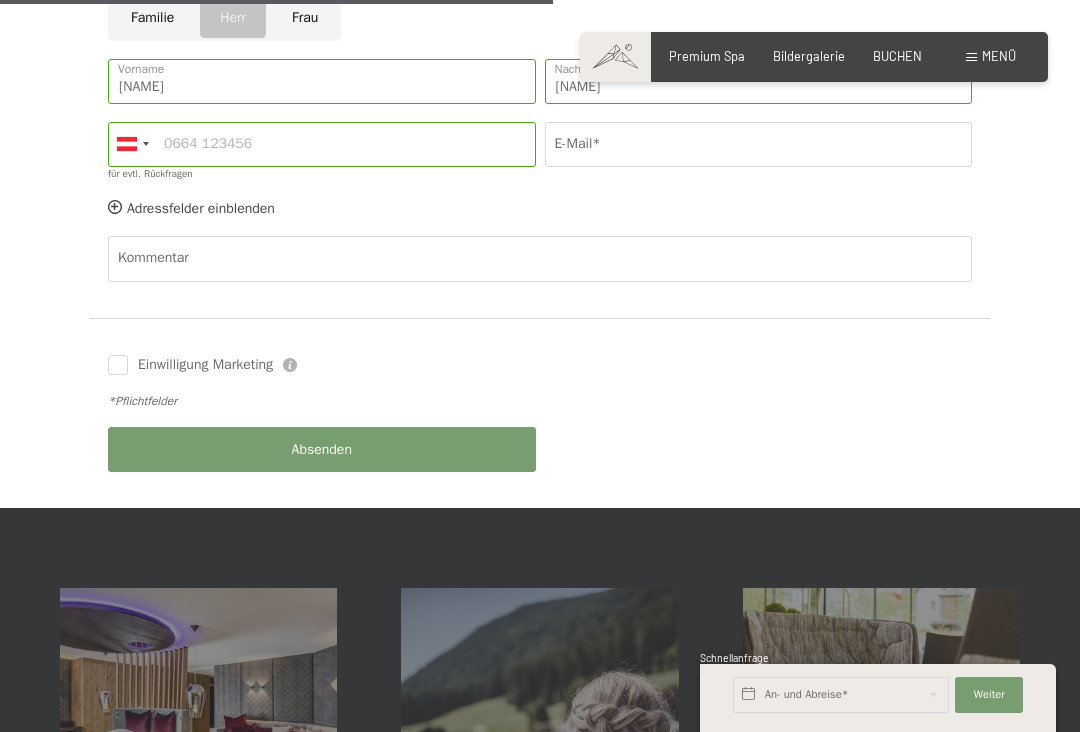 click on "Kommentar" 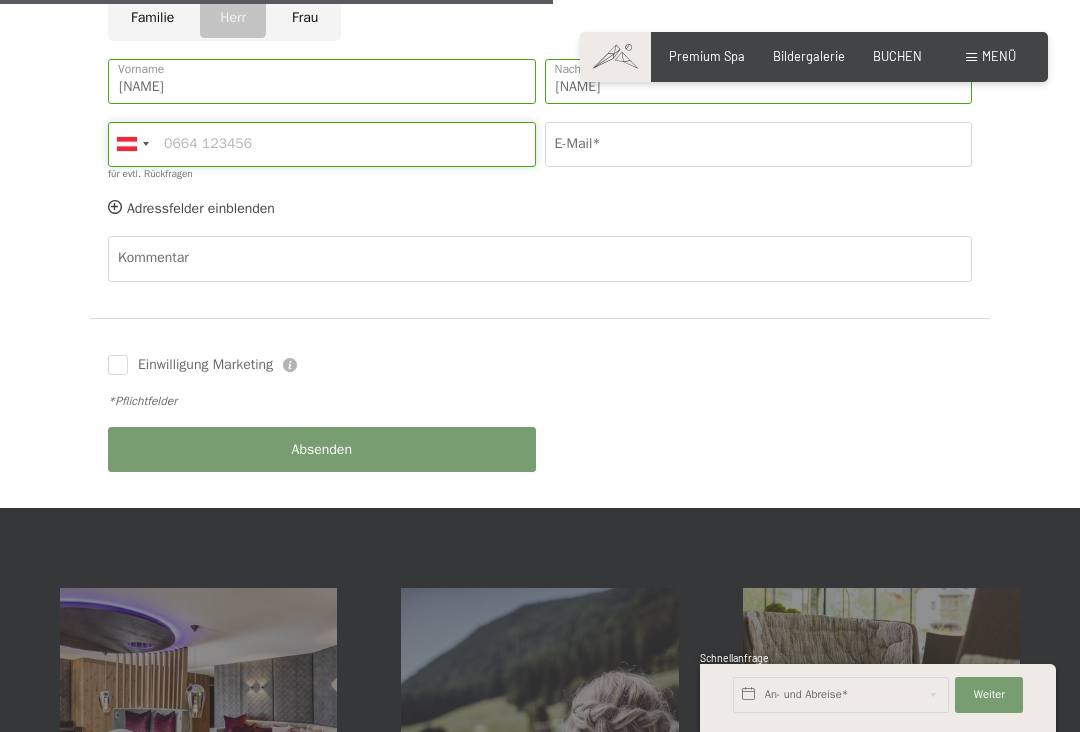 click on "für evtl. Rückfragen" at bounding box center [322, 144] 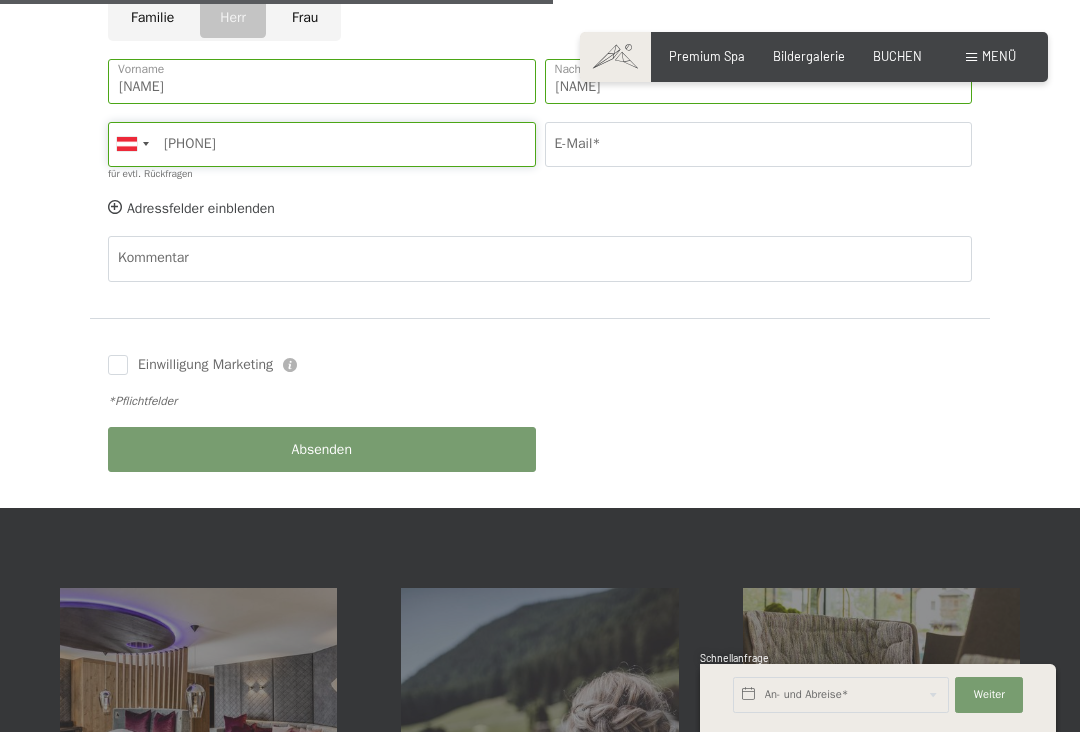 type on "06645427800" 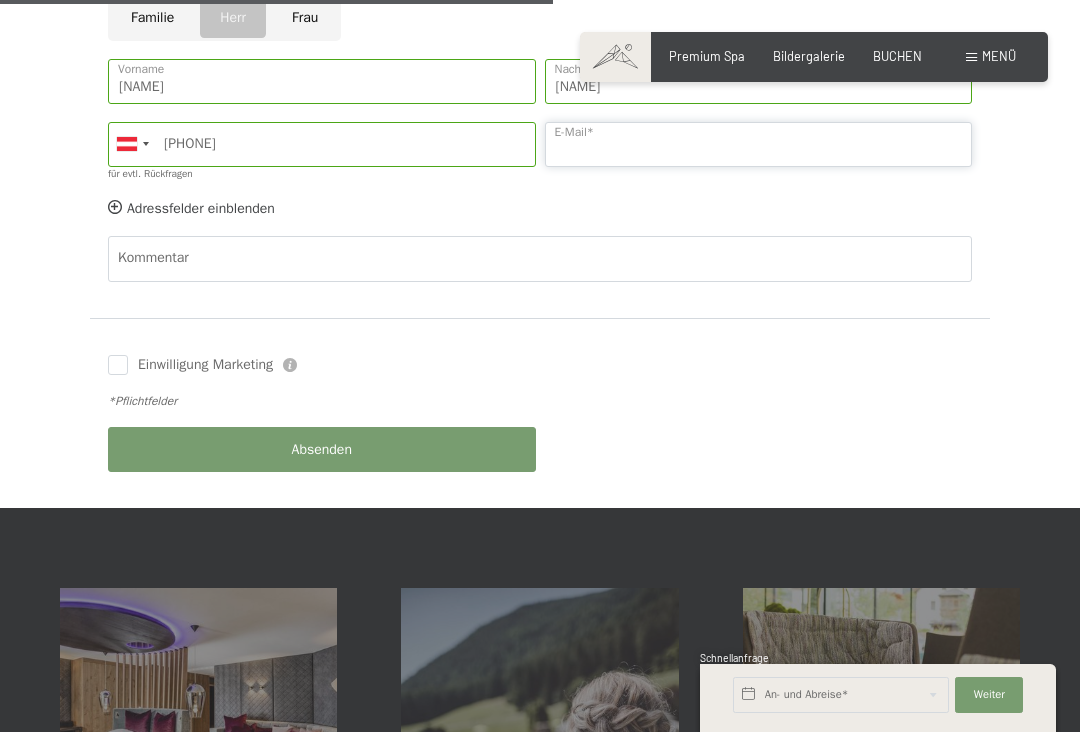 click on "E-Mail*" at bounding box center [759, 144] 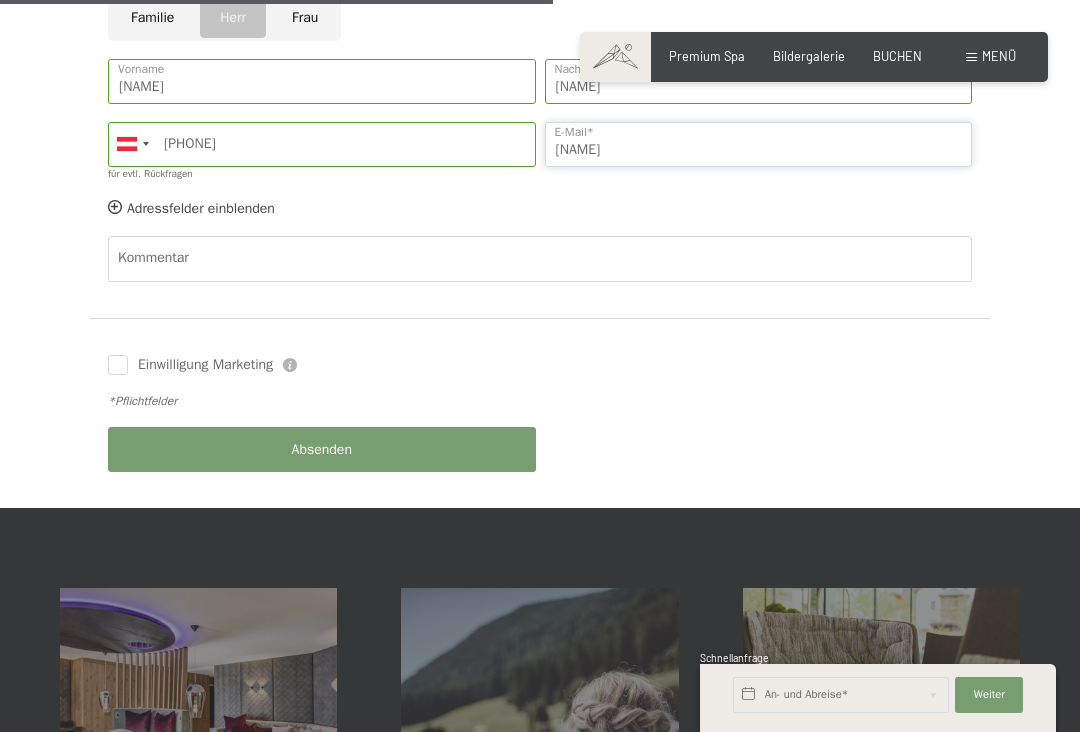 click on "Übernehmen" at bounding box center [0, 0] 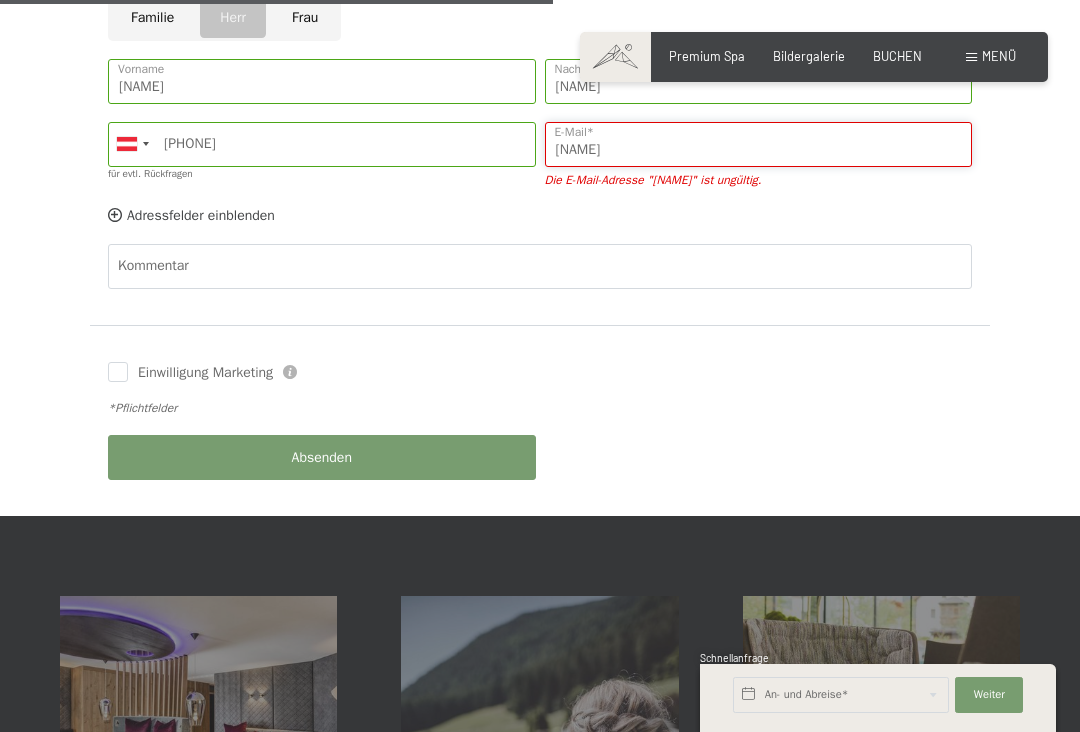 click on "Übernehmen" at bounding box center (759, -165) 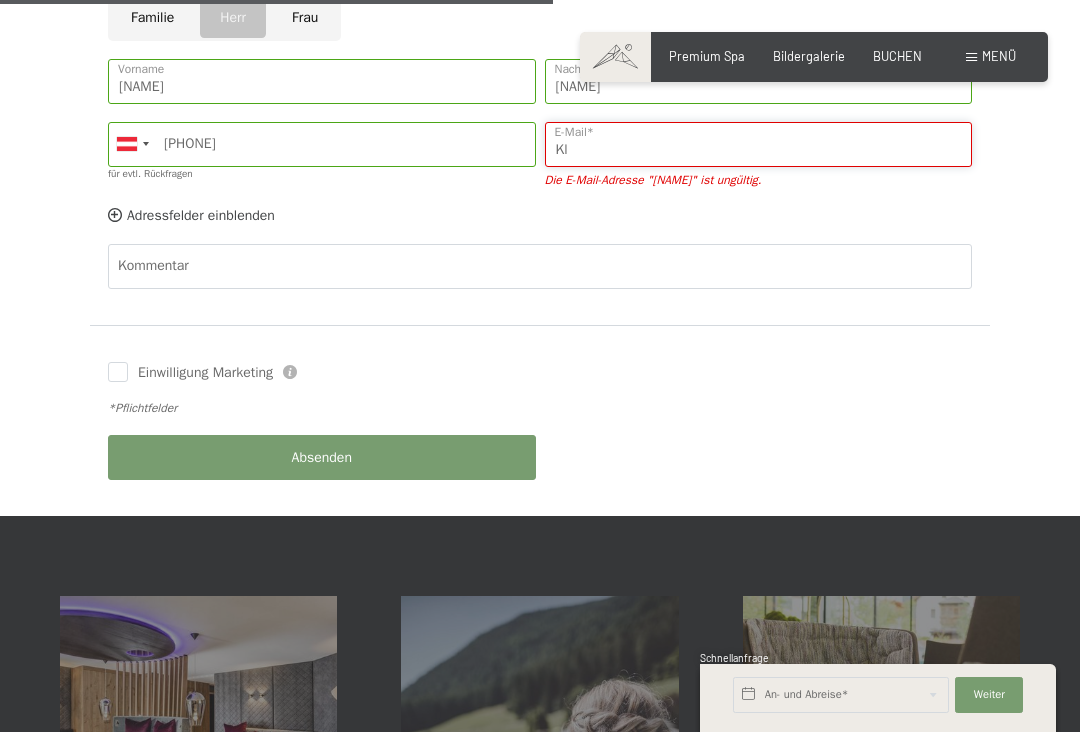 type on "K" 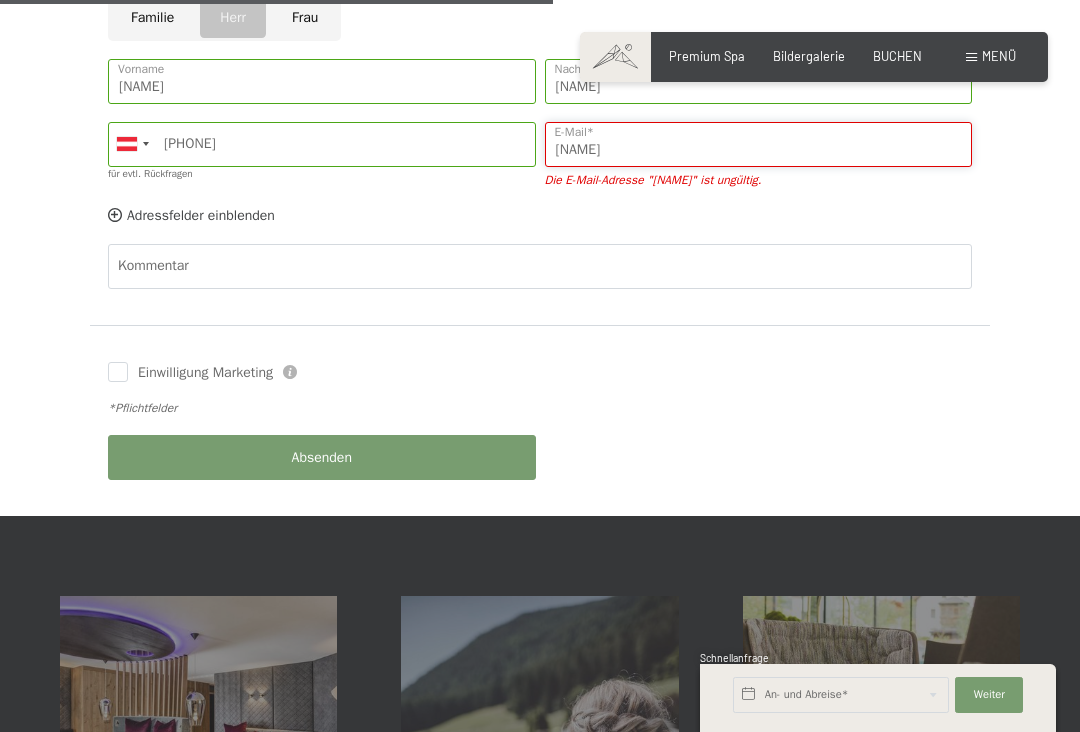 click on "klausholzmeister" at bounding box center [759, 144] 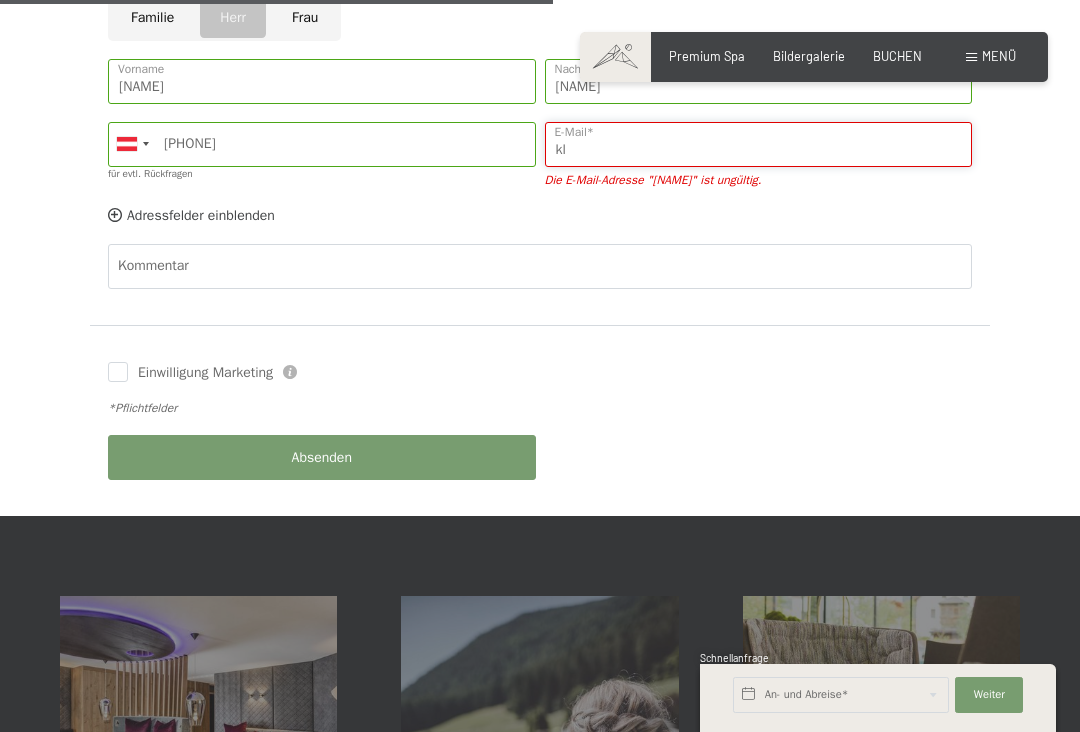 type on "k" 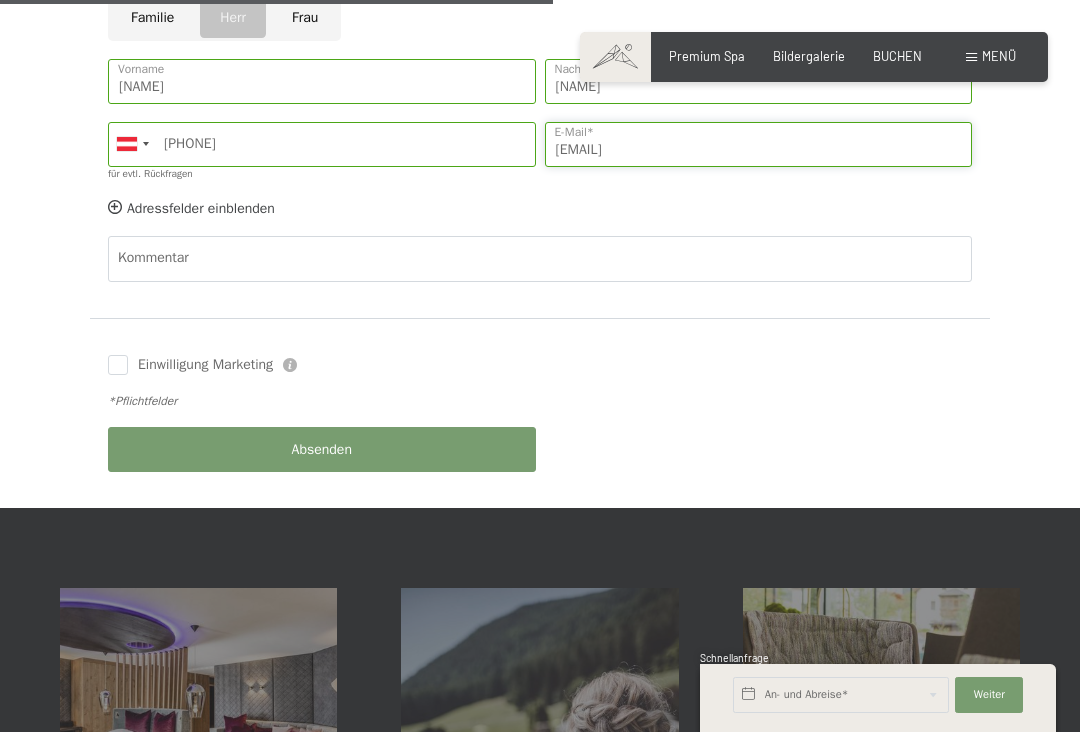 click on "karin.holzmeister@gmail.com" at bounding box center (759, 144) 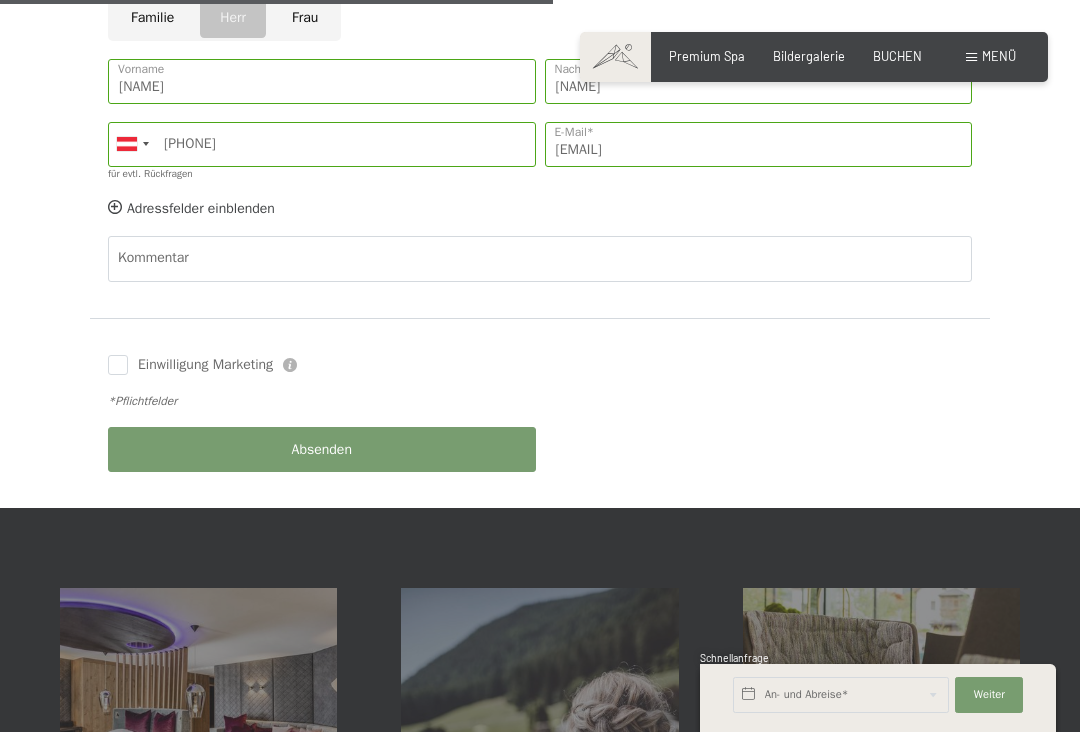click on "Kommentar" 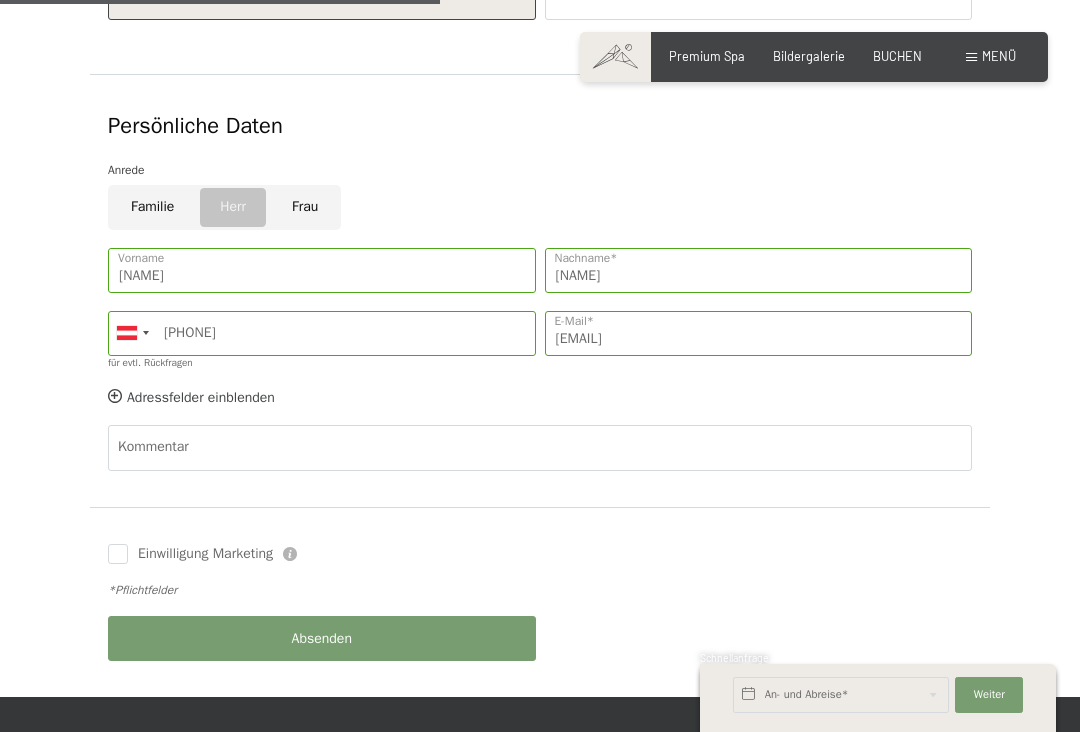 scroll, scrollTop: 733, scrollLeft: 0, axis: vertical 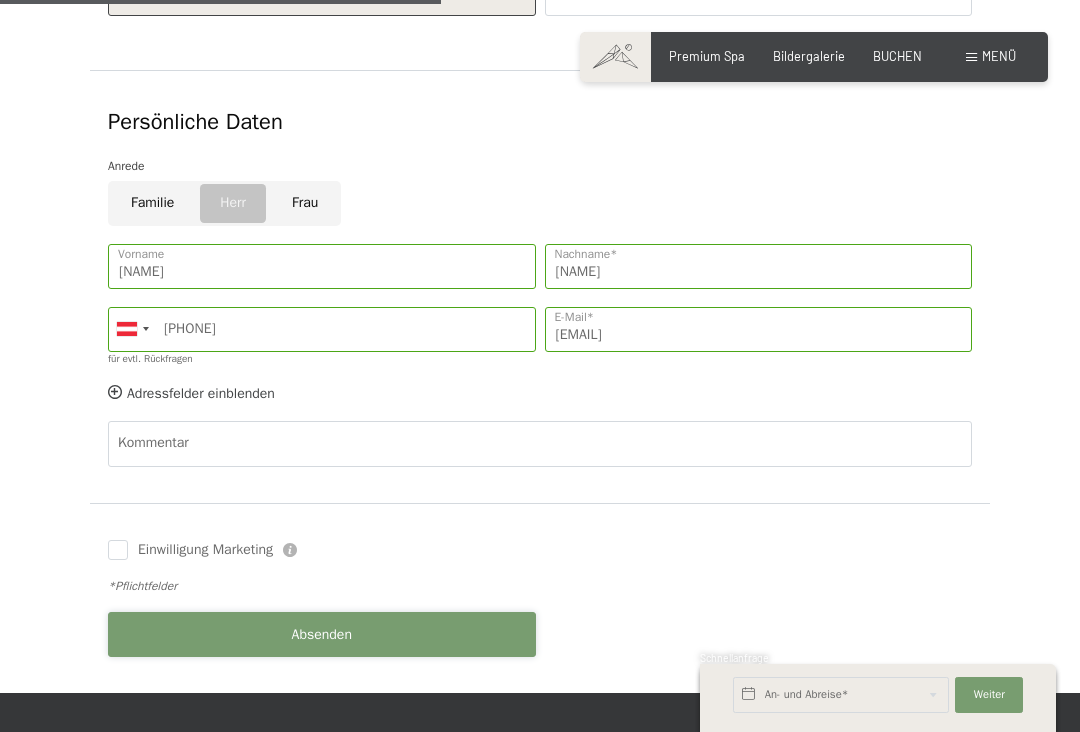 click on "Absenden" at bounding box center [322, 634] 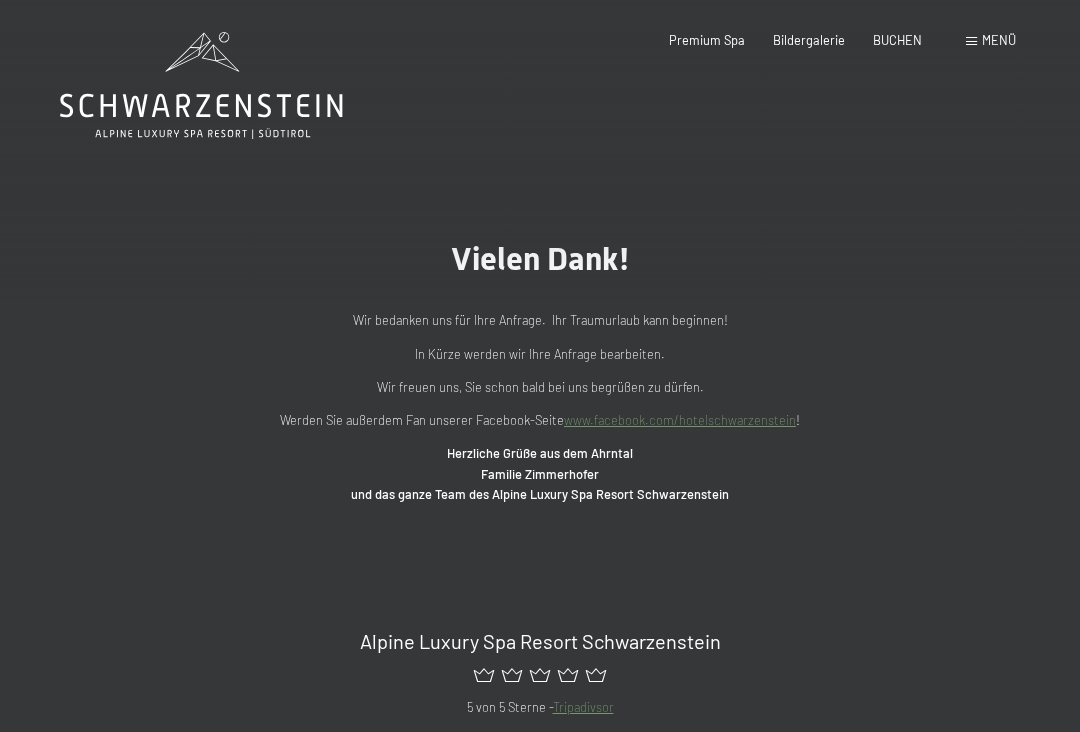 scroll, scrollTop: 0, scrollLeft: 0, axis: both 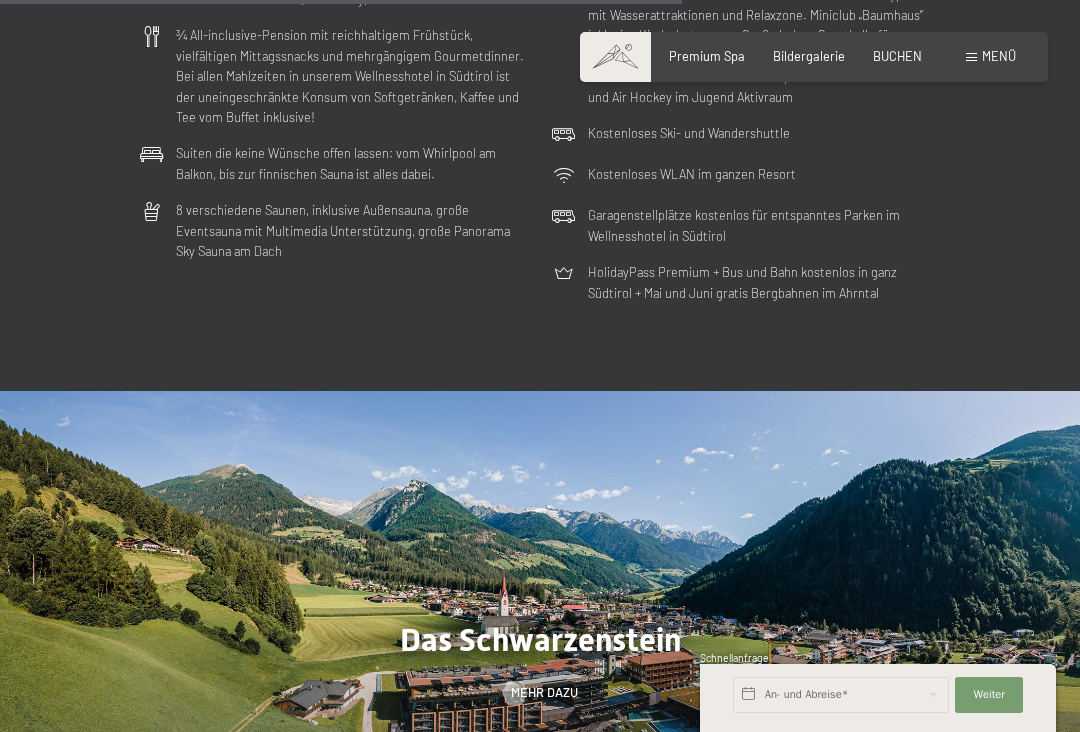 click on "Bildergalerie" at bounding box center [809, 56] 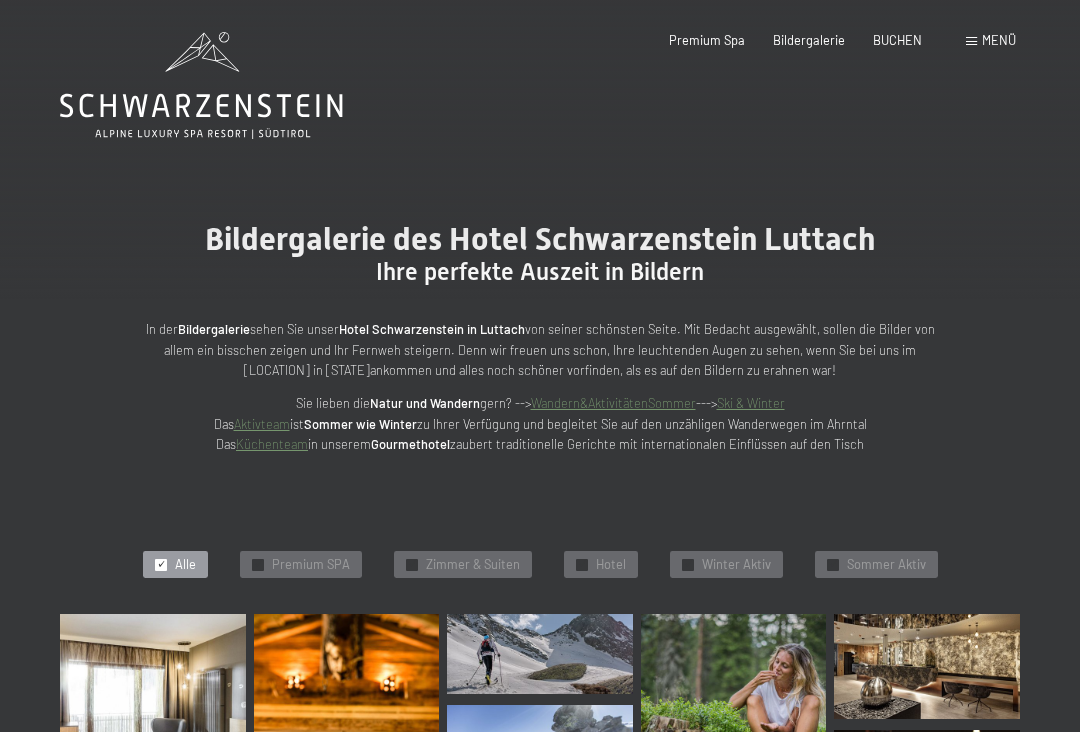 scroll, scrollTop: 0, scrollLeft: 0, axis: both 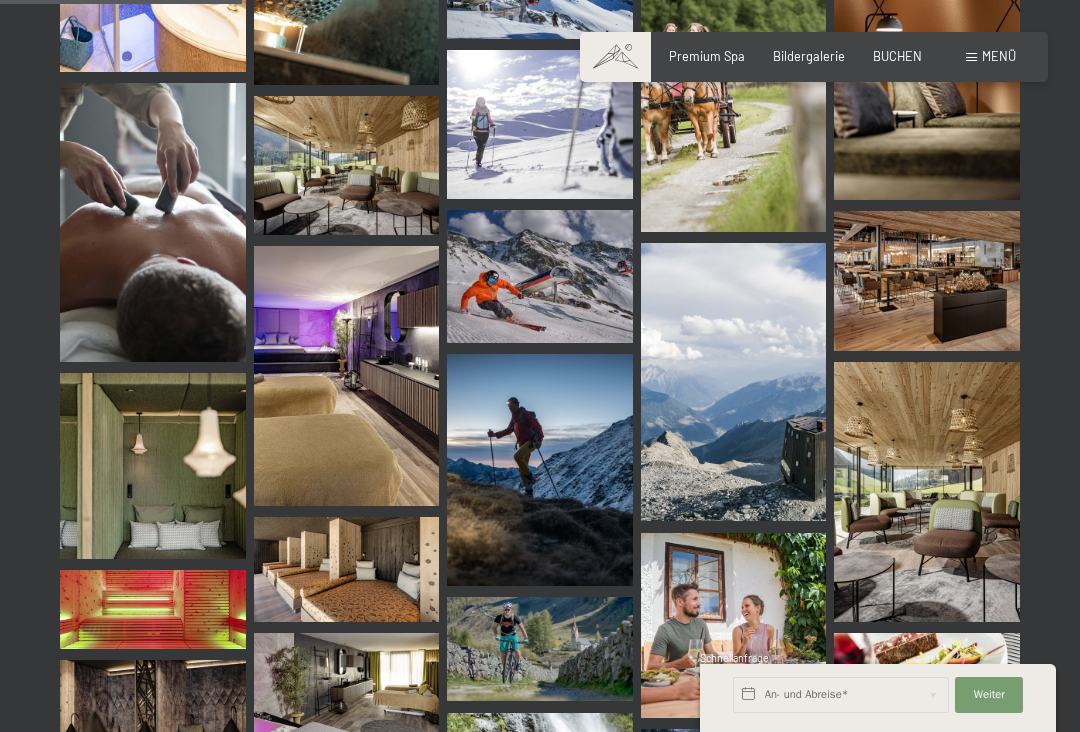 click on "Premium Spa" at bounding box center (707, 56) 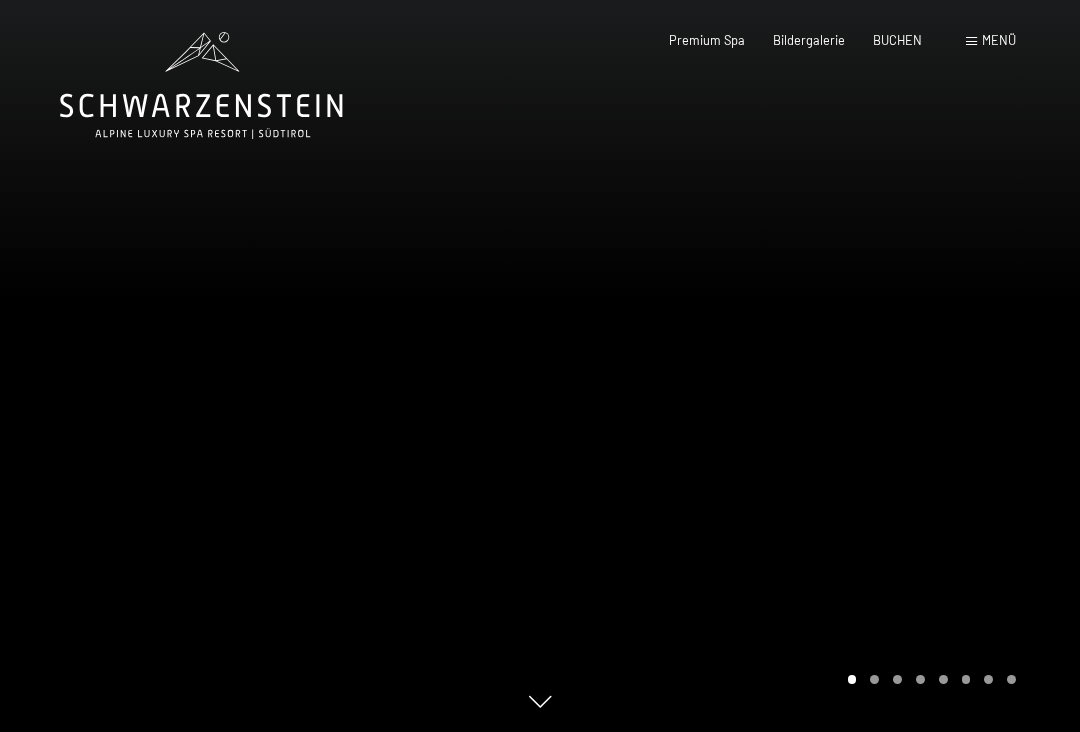 scroll, scrollTop: 0, scrollLeft: 0, axis: both 